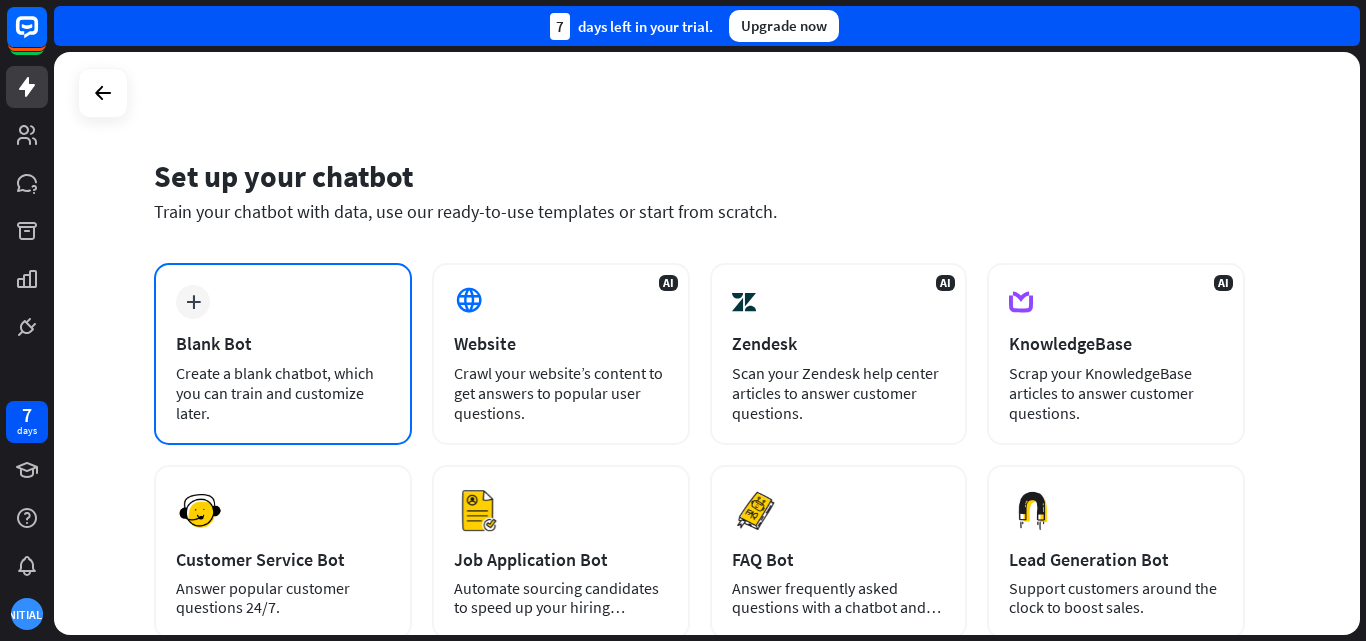 scroll, scrollTop: 0, scrollLeft: 0, axis: both 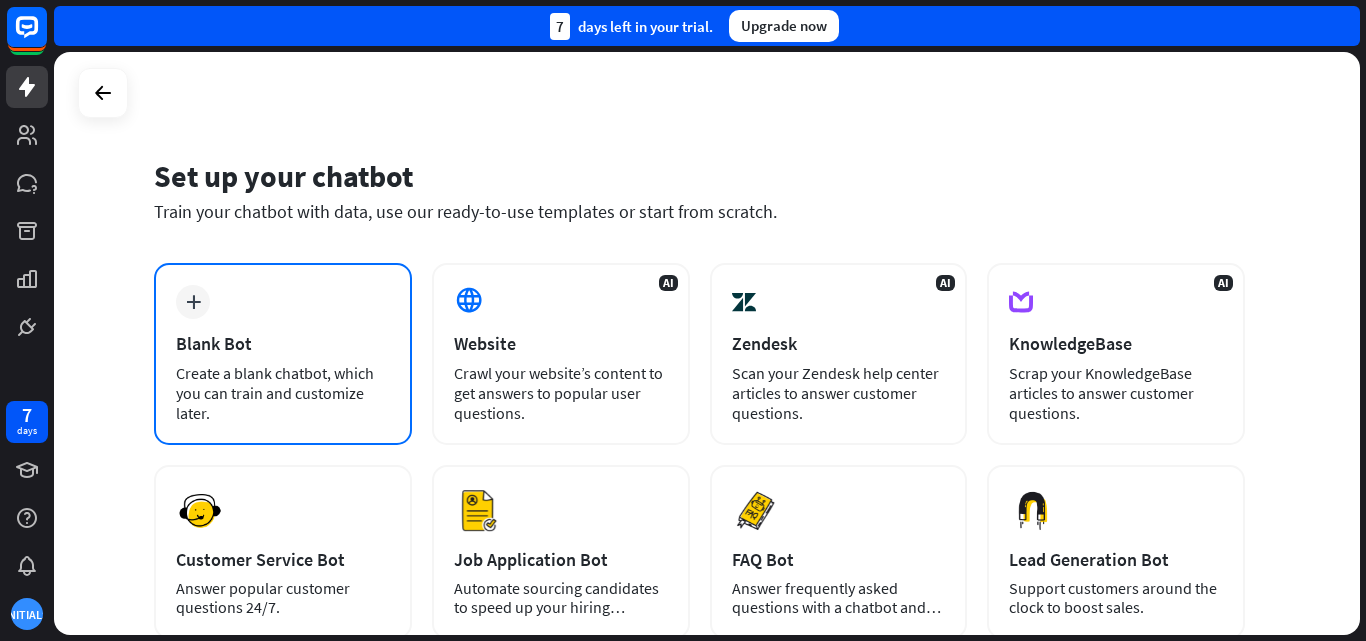 click on "plus   Blank Bot
Create a blank chatbot, which you can train and
customize later." at bounding box center (283, 354) 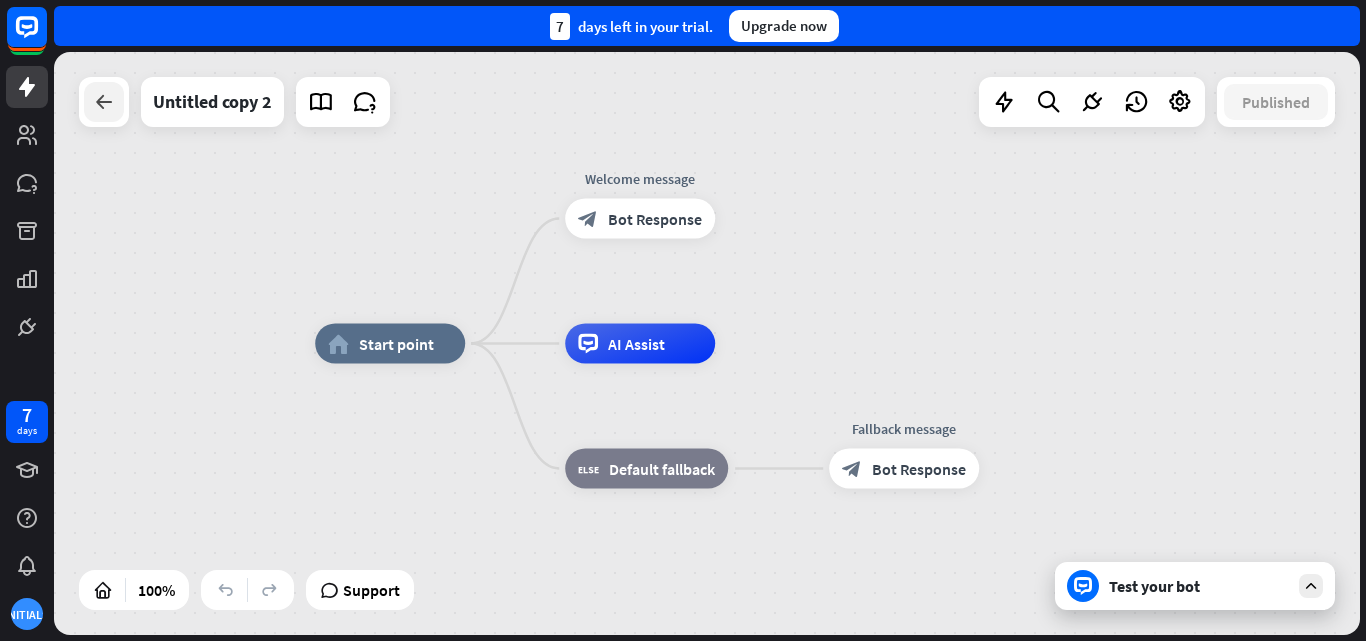 click at bounding box center [104, 102] 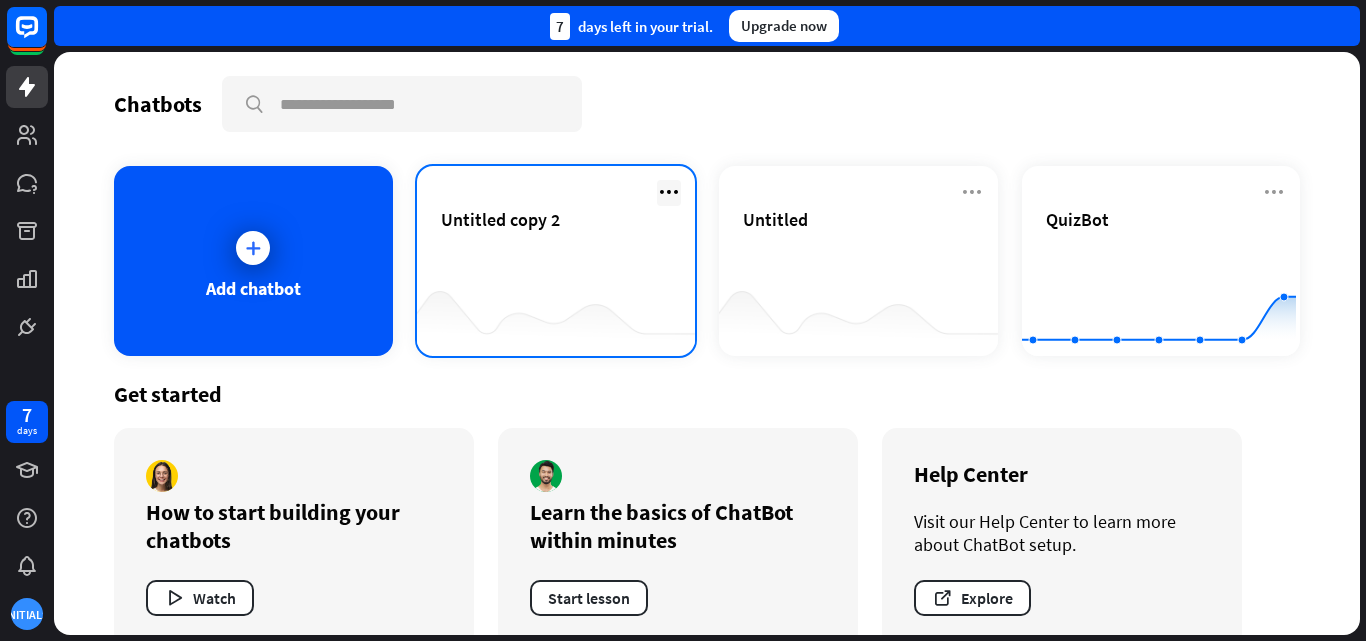click at bounding box center [669, 192] 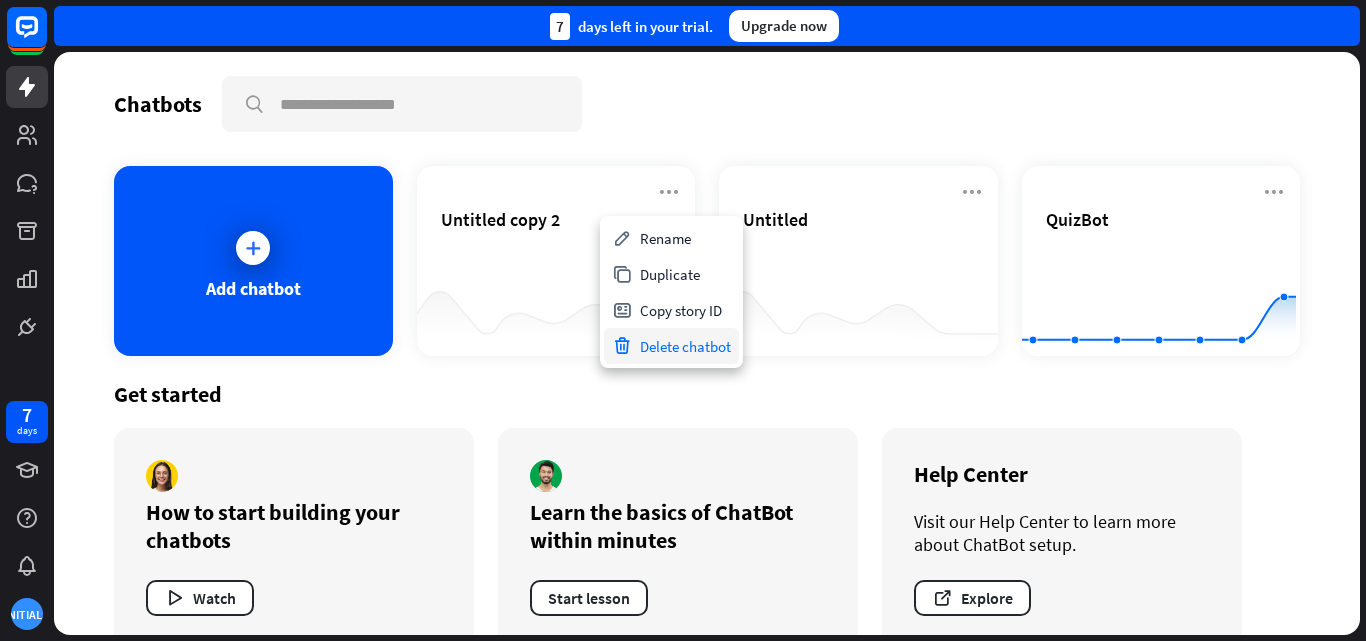 click on "Delete chatbot" at bounding box center [671, 346] 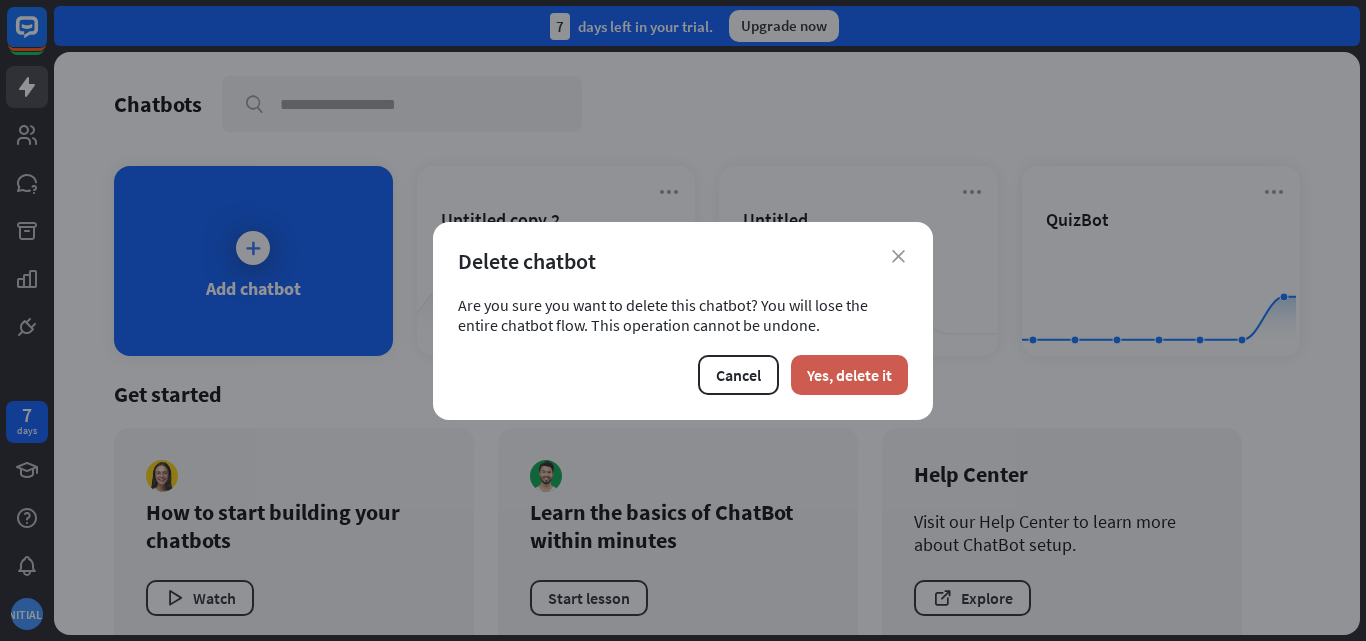 click on "Yes, delete it" at bounding box center [849, 375] 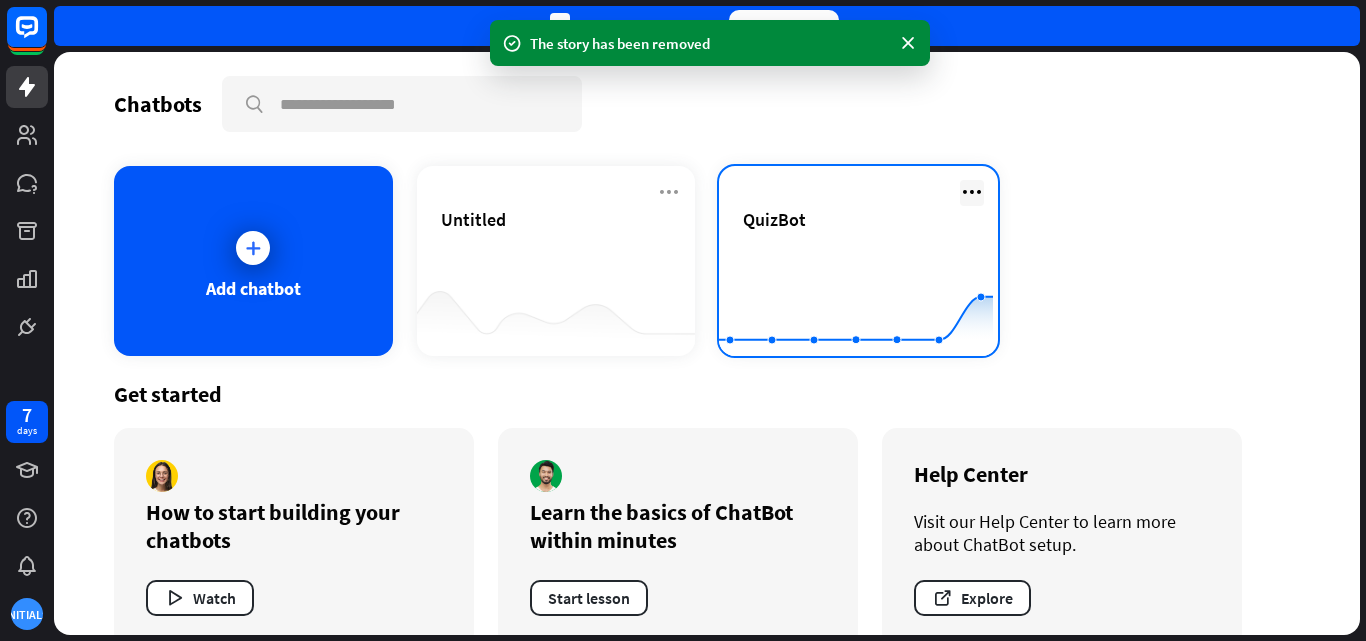 click at bounding box center (972, 192) 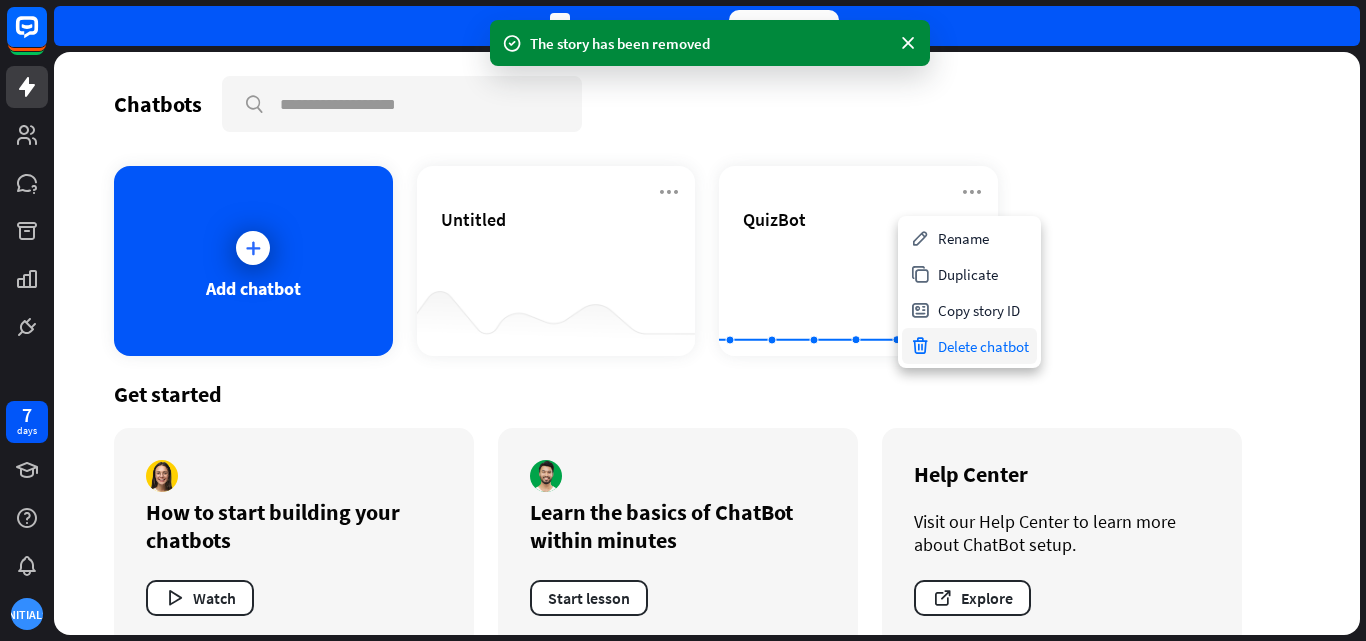 click on "Delete chatbot" at bounding box center [969, 346] 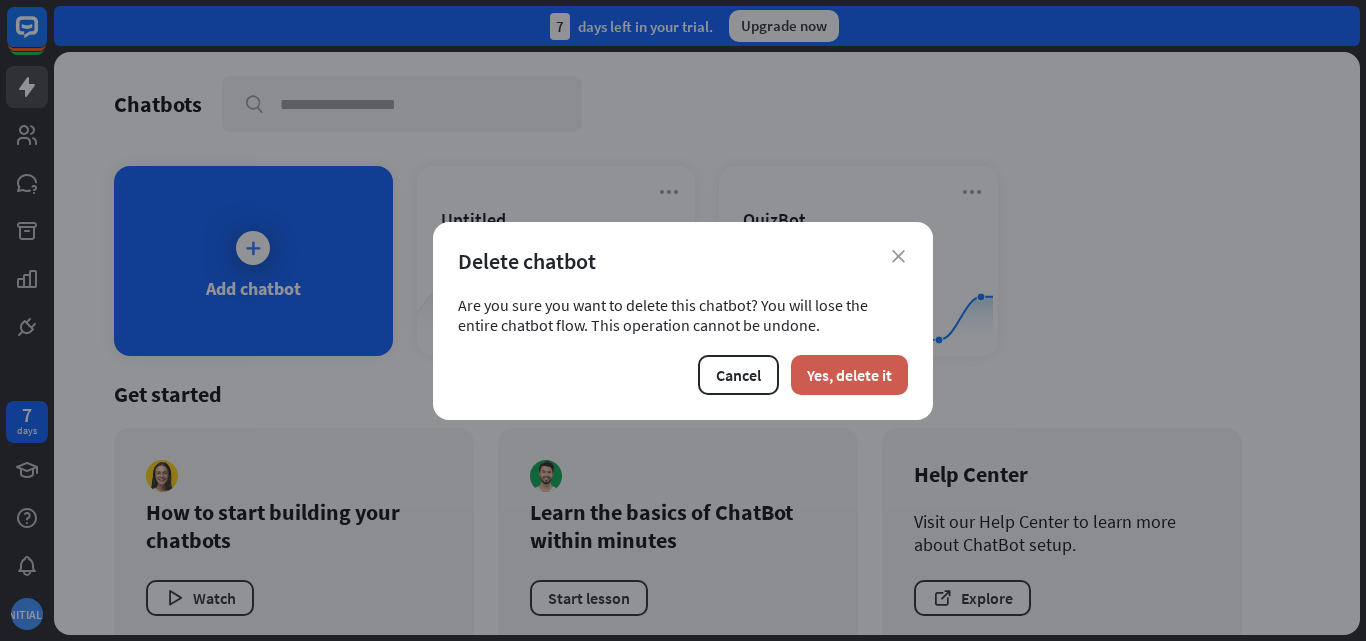 click on "Yes, delete it" at bounding box center (849, 375) 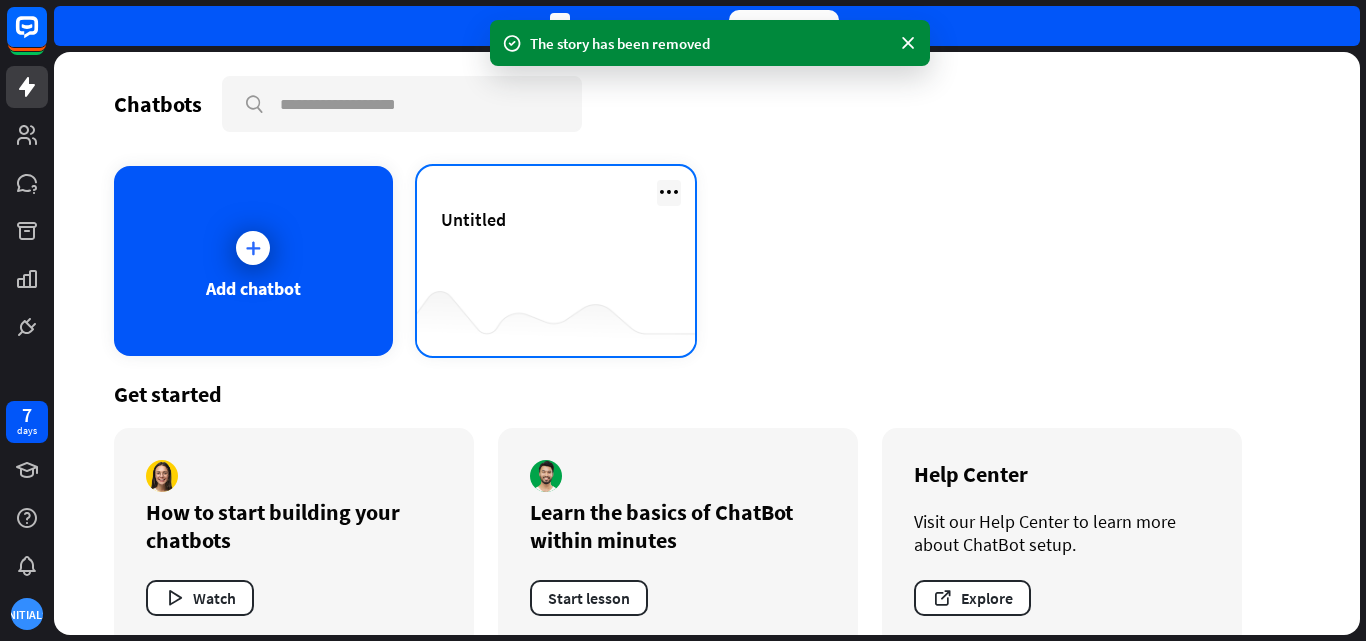 click at bounding box center (669, 192) 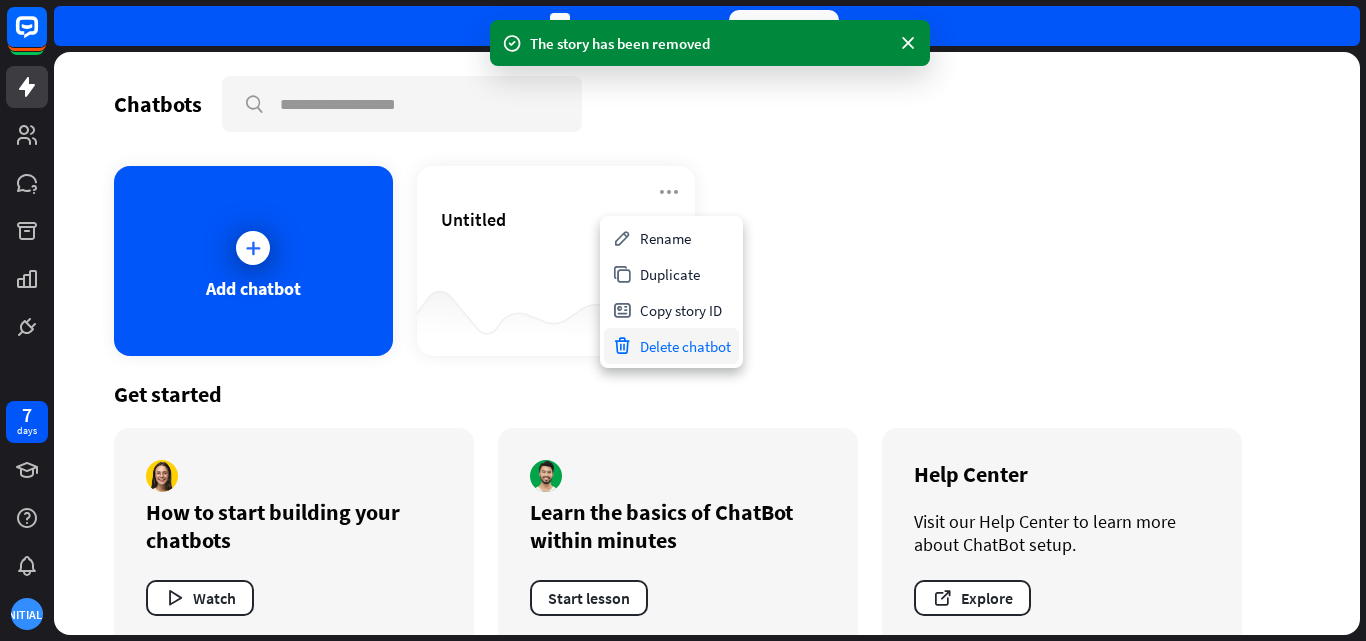 click on "Delete chatbot" at bounding box center [671, 346] 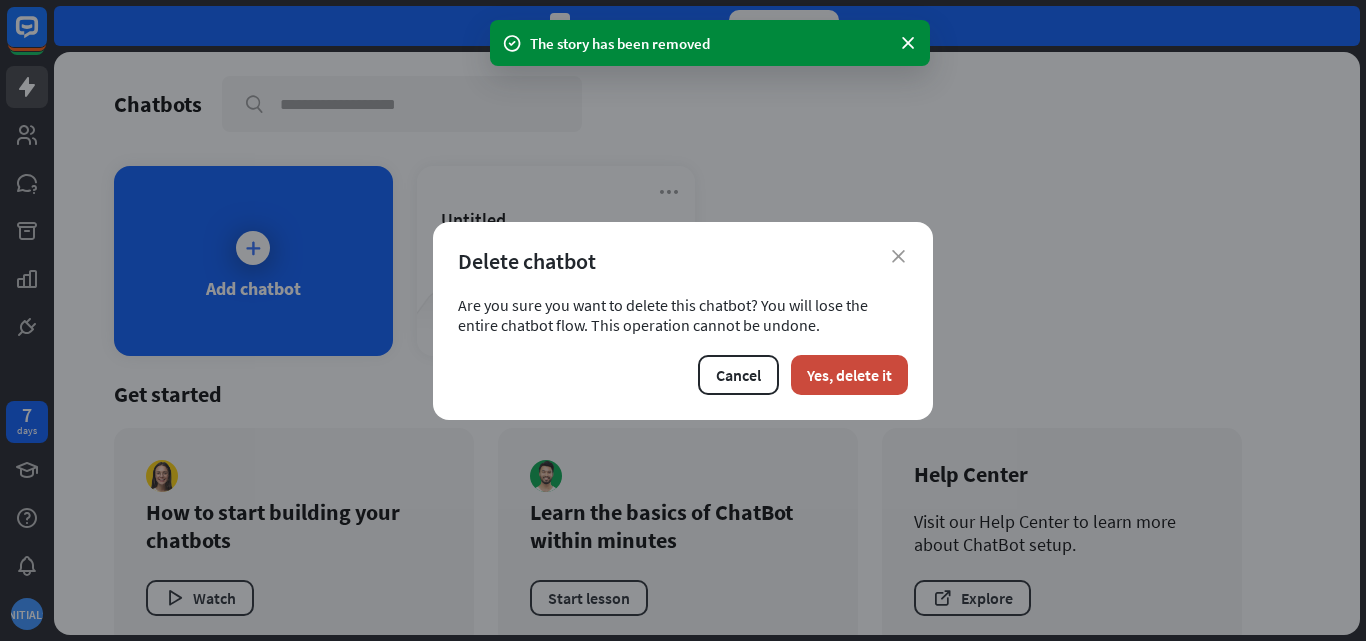 click on "close   Delete chatbot
Are you sure you want to delete this chatbot? You
will lose the entire chatbot flow. This operation
cannot be undone.
Cancel
Yes, delete it" at bounding box center (683, 321) 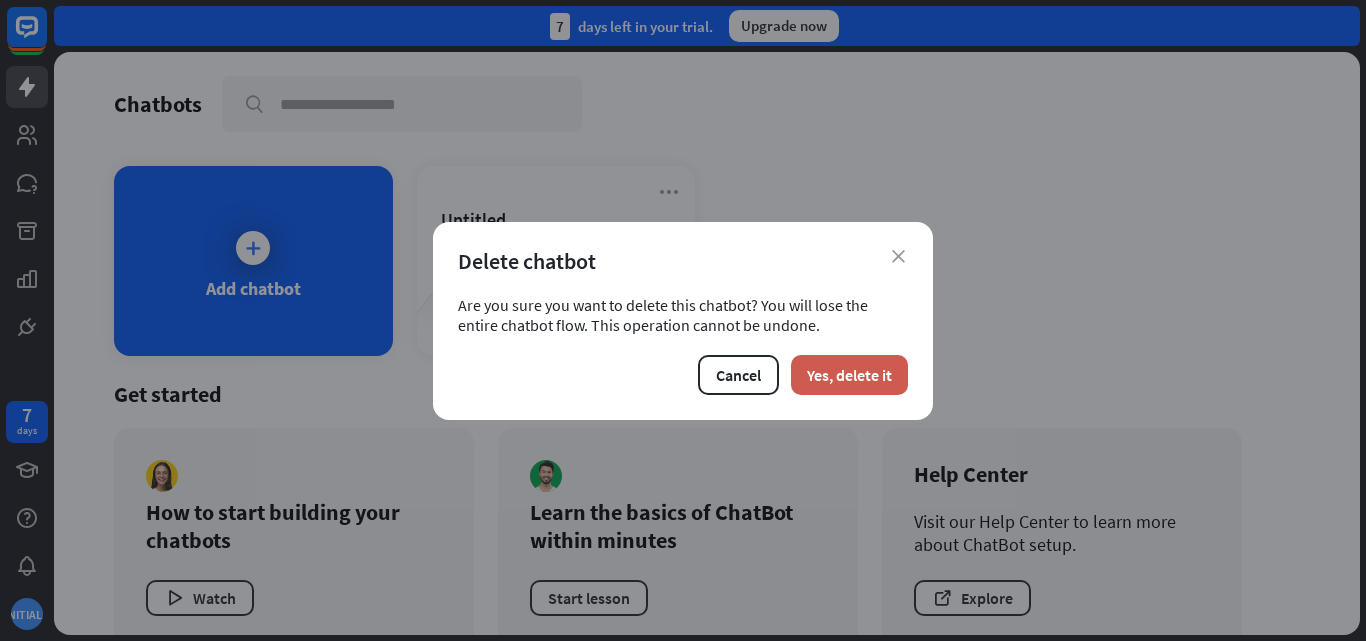 click on "Yes, delete it" at bounding box center [849, 375] 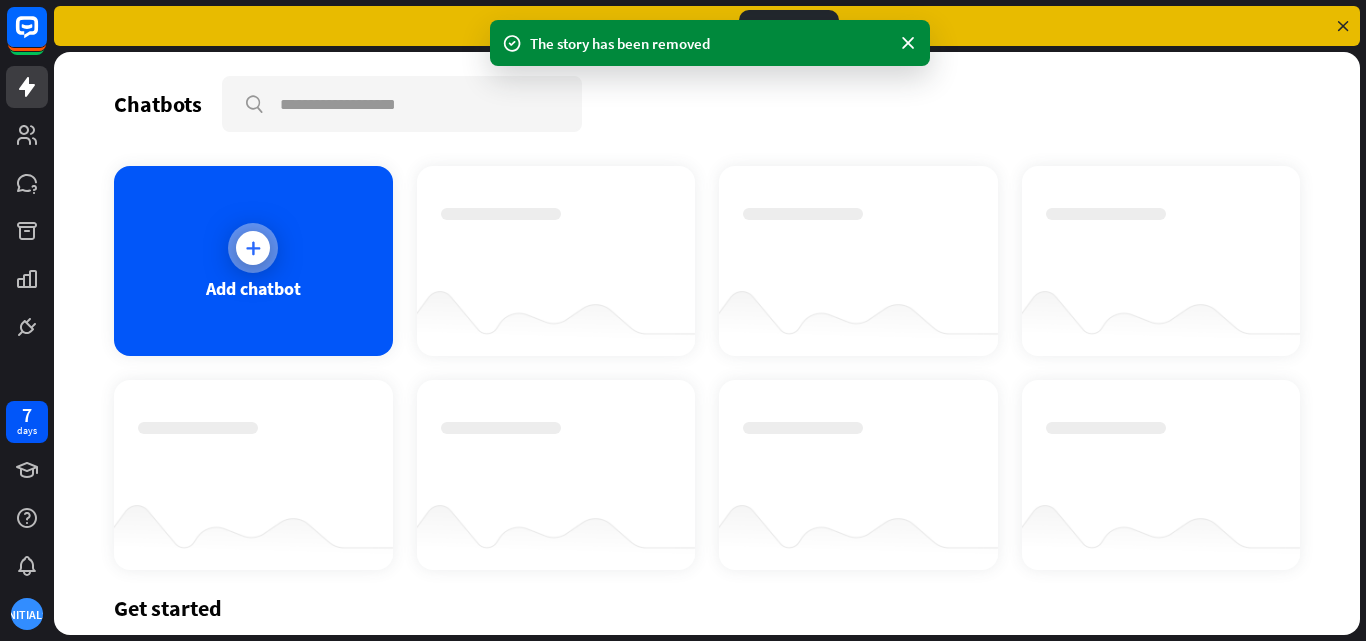 click on "Add chatbot" at bounding box center [253, 261] 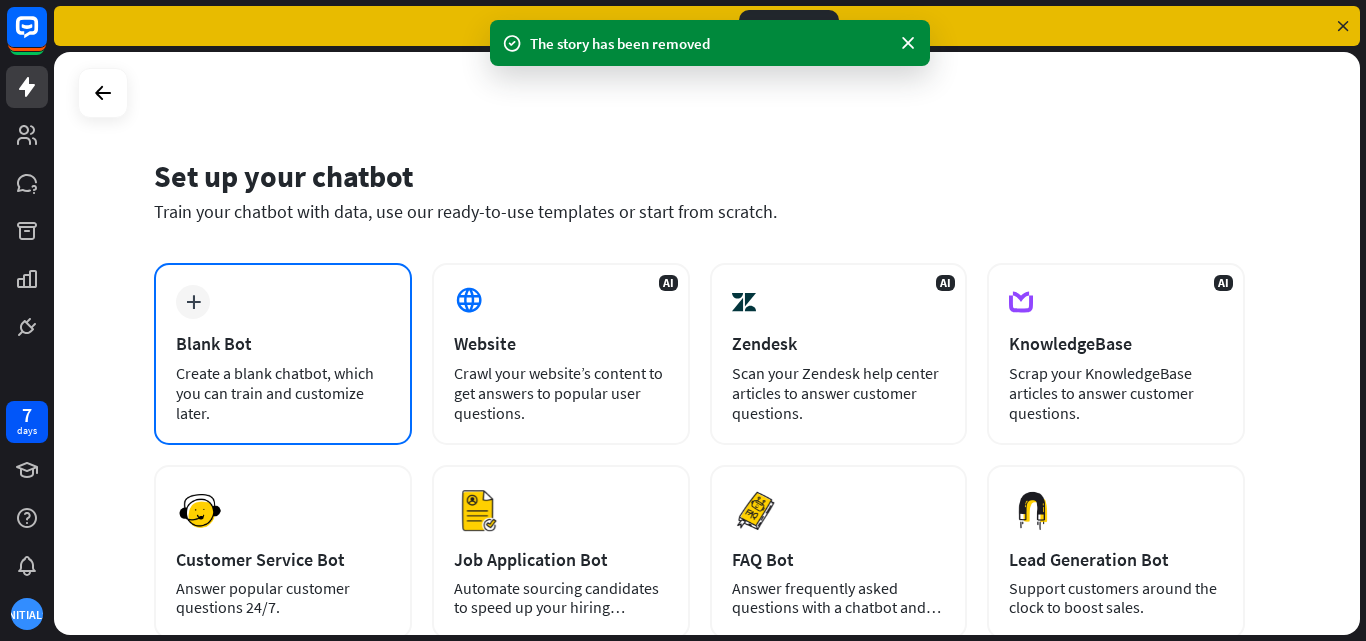 click on "plus   Blank Bot
Create a blank chatbot, which you can train and
customize later." at bounding box center (283, 354) 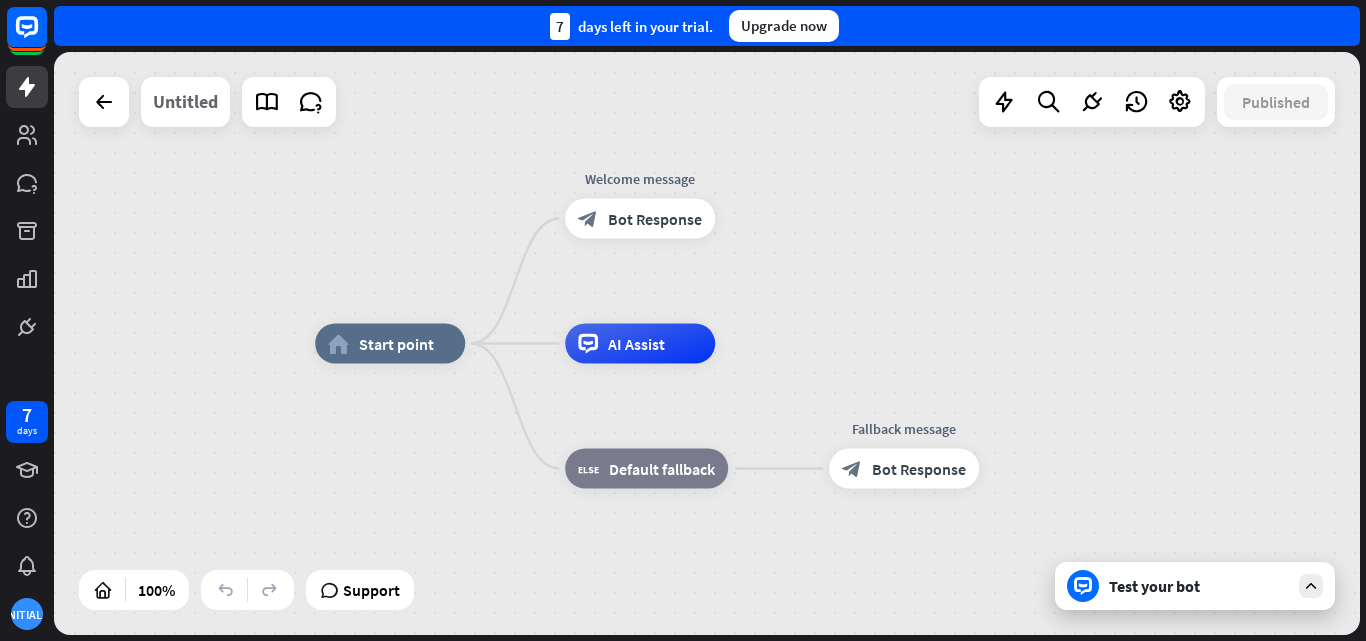 click on "Untitled" at bounding box center (185, 102) 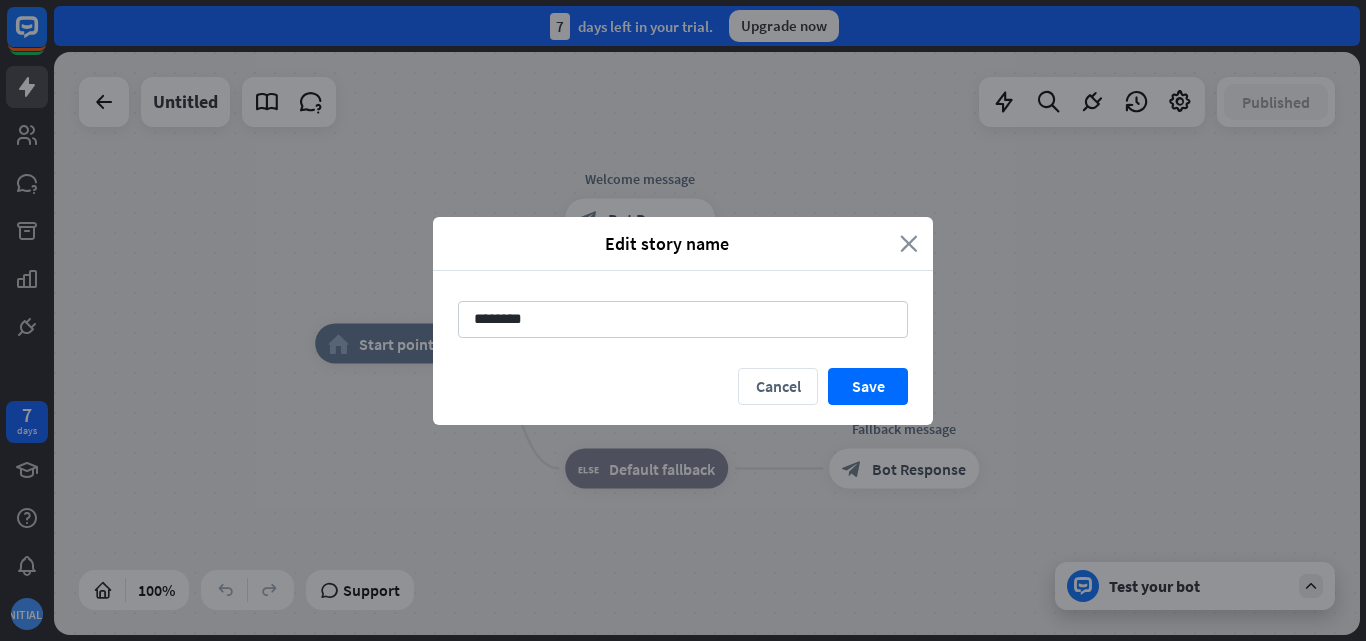 click on "close" at bounding box center (909, 243) 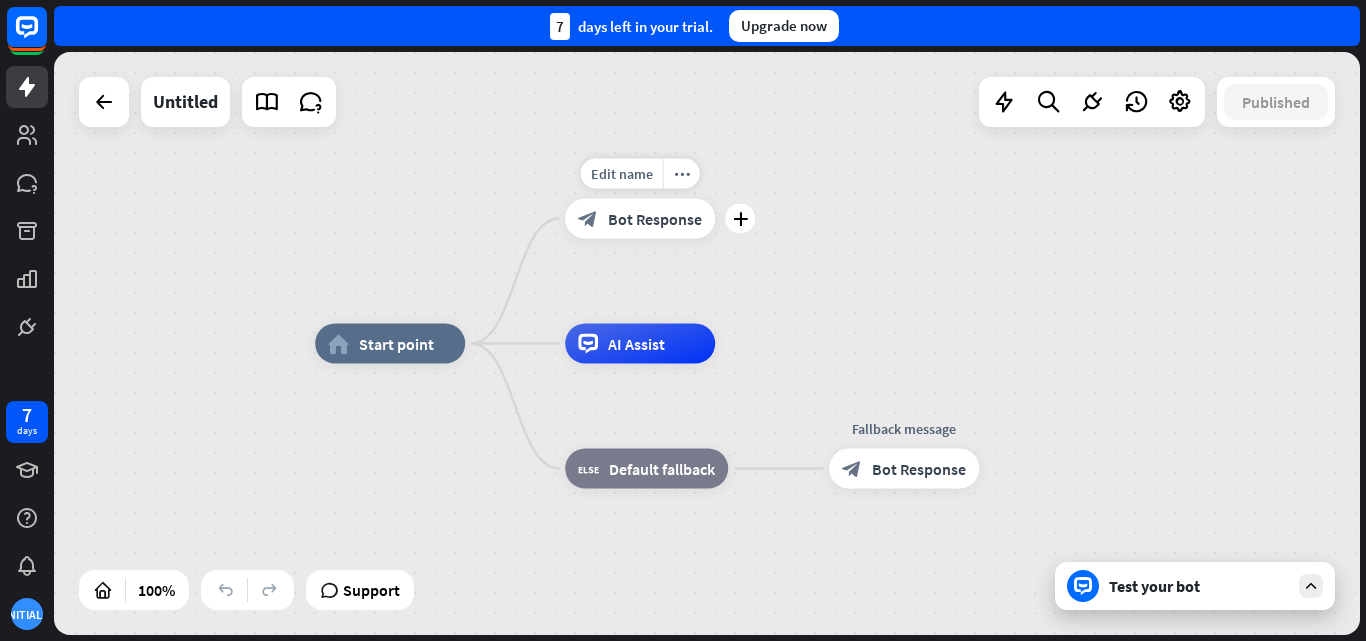click on "Bot Response" at bounding box center [655, 219] 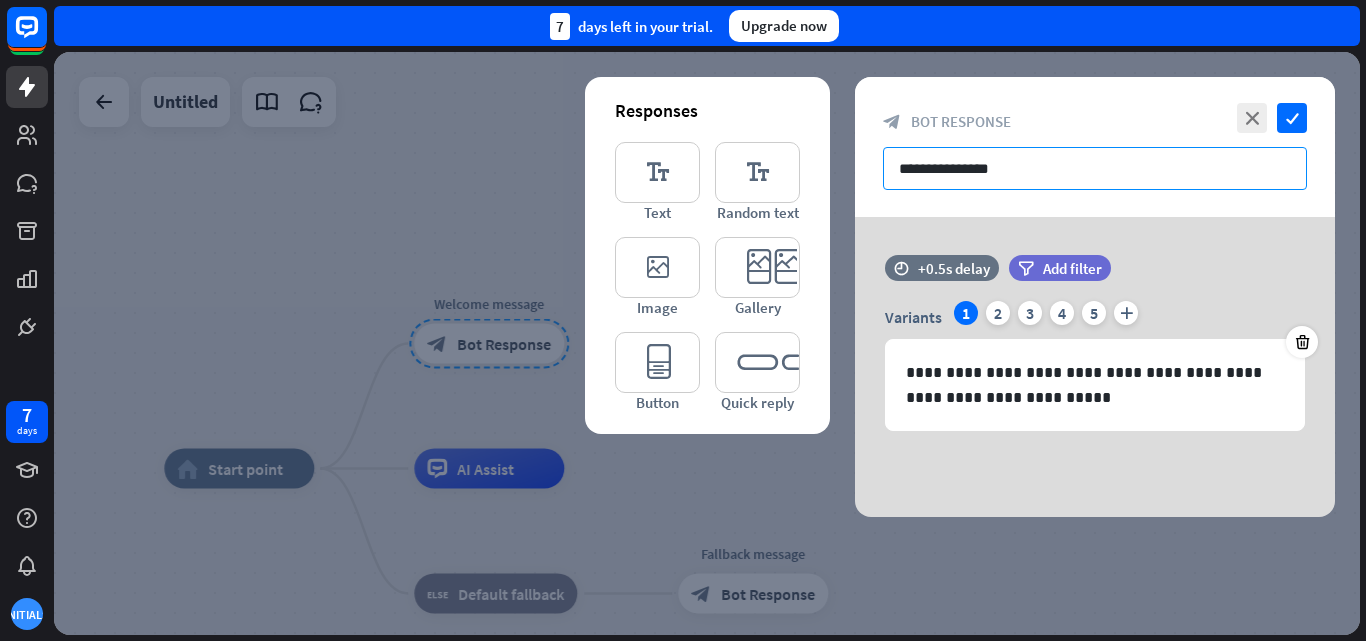 click on "**********" at bounding box center (1095, 168) 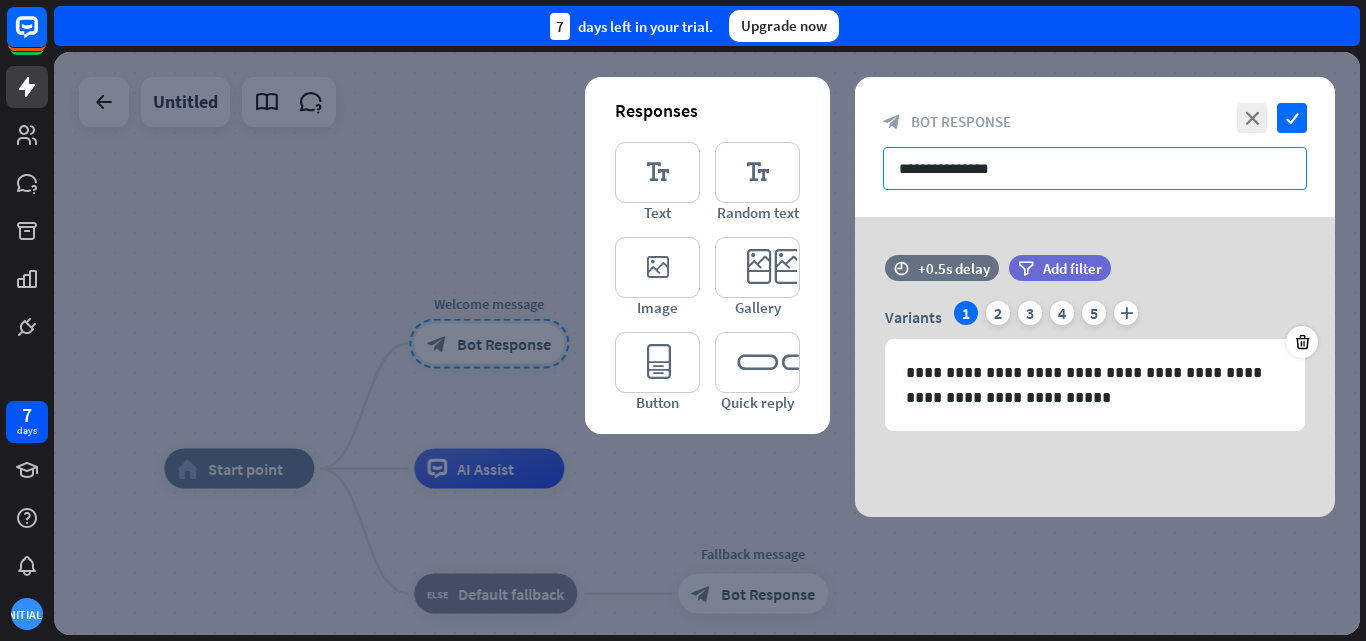 click on "**********" at bounding box center (1095, 168) 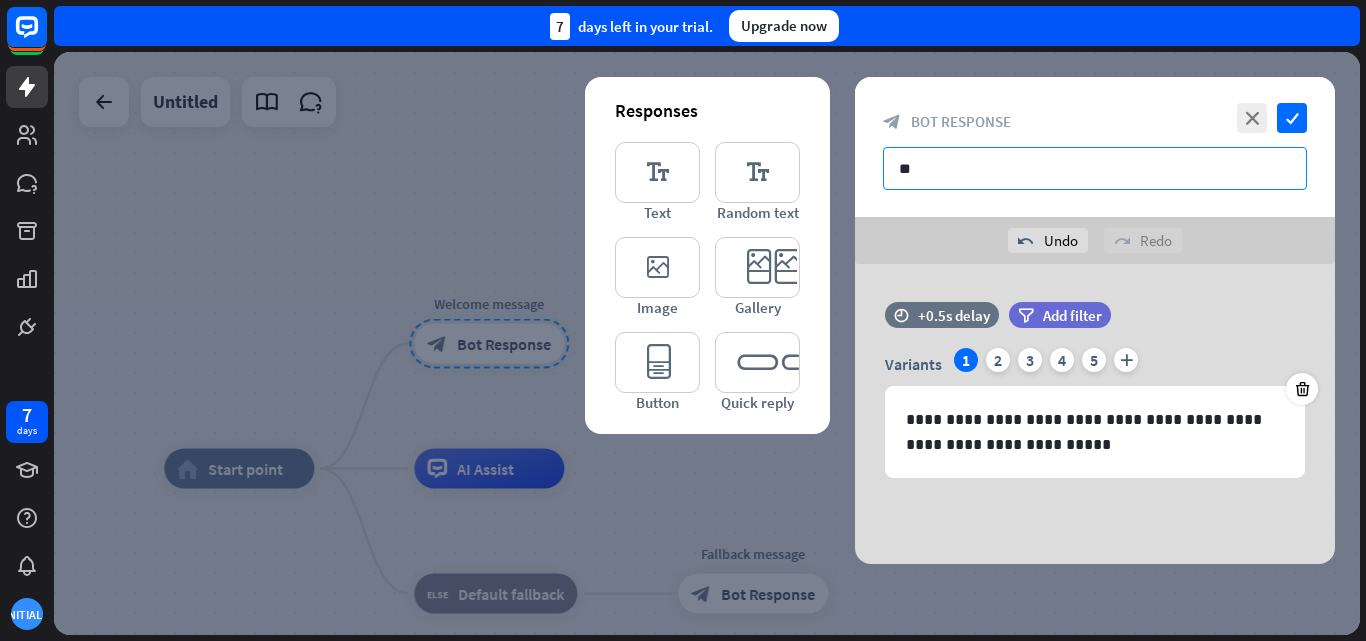 type on "*" 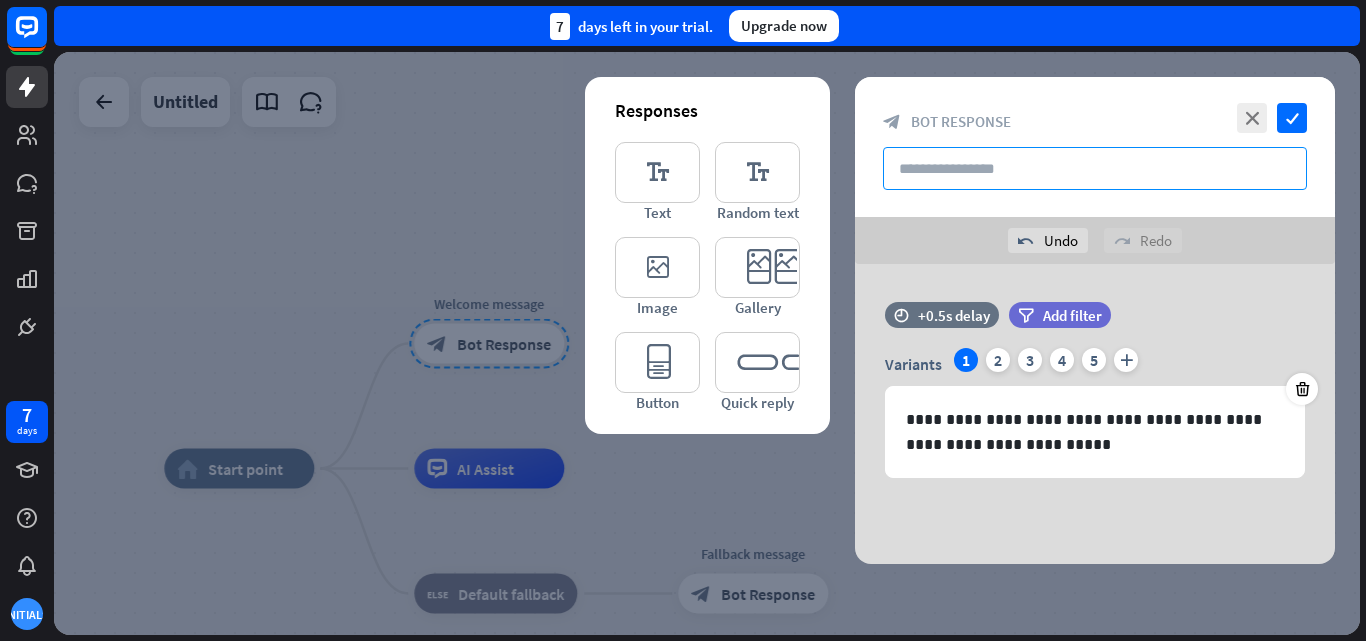 paste on "**********" 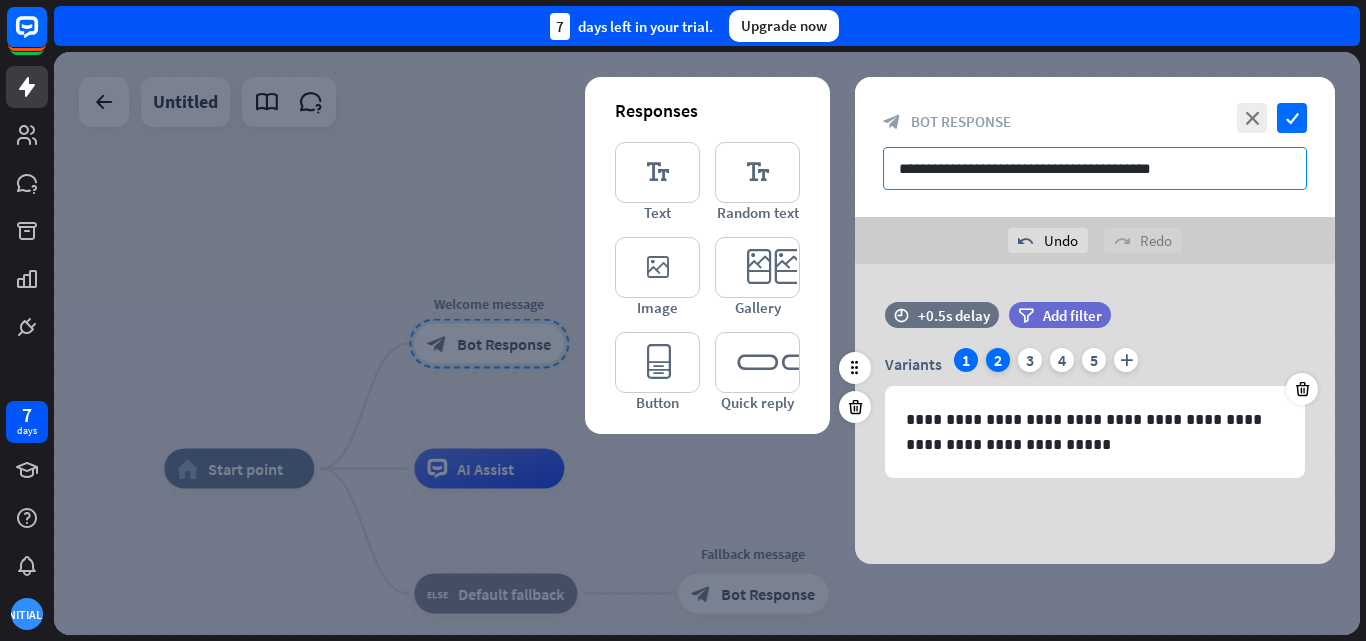 type on "**********" 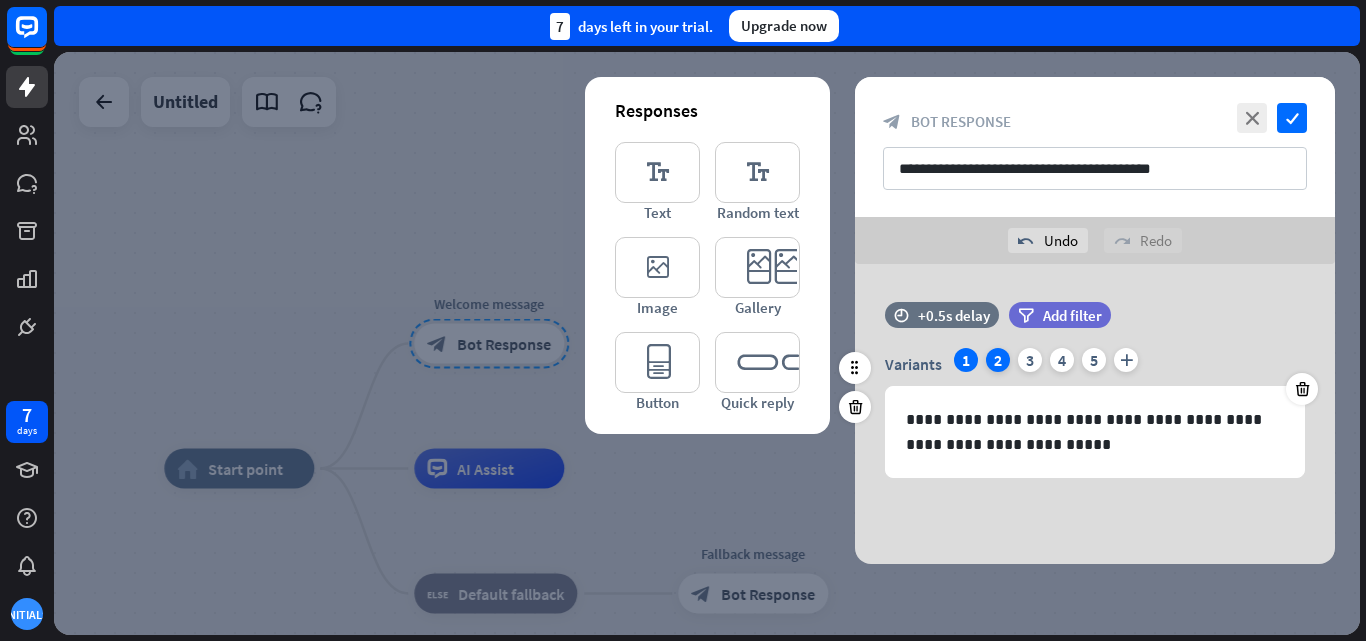 click on "2" at bounding box center [998, 360] 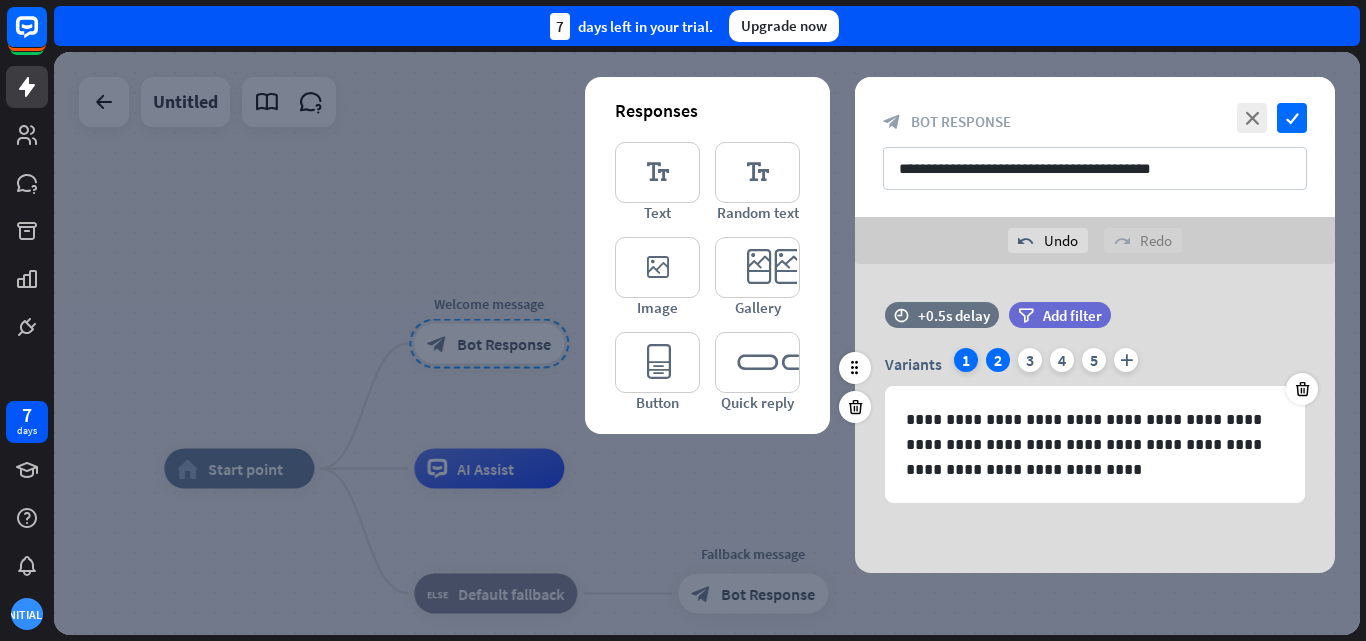 click on "1" at bounding box center (966, 360) 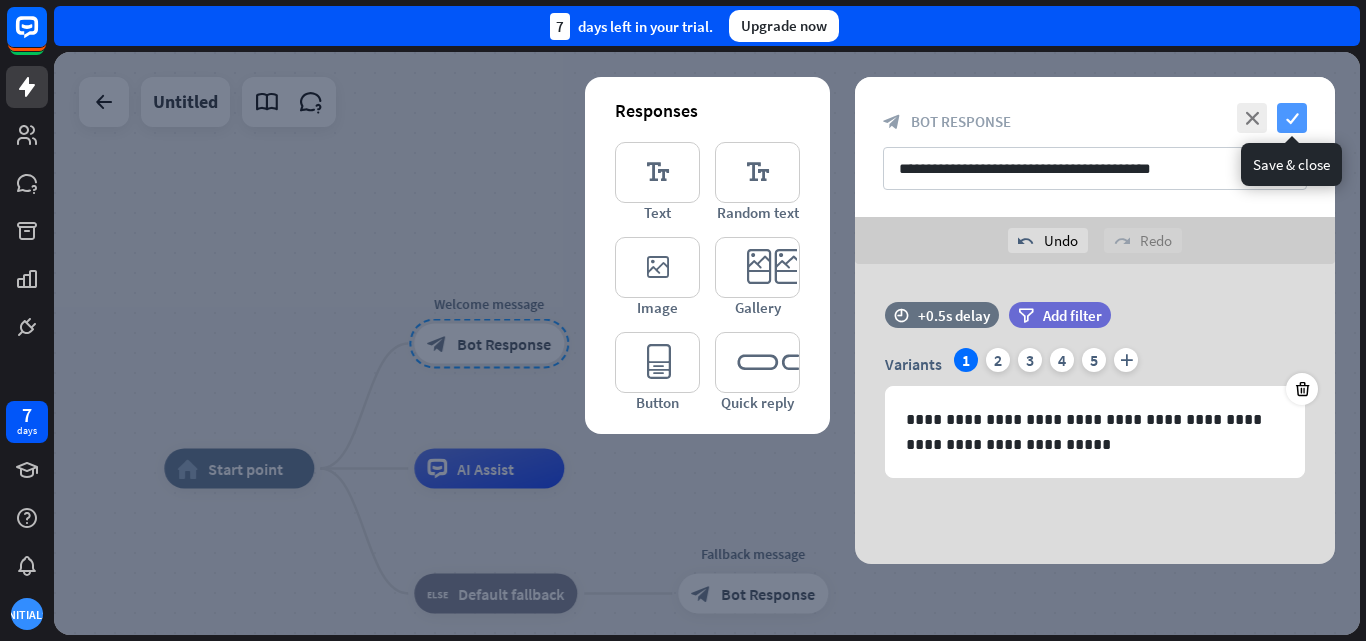 click on "check" at bounding box center [1292, 118] 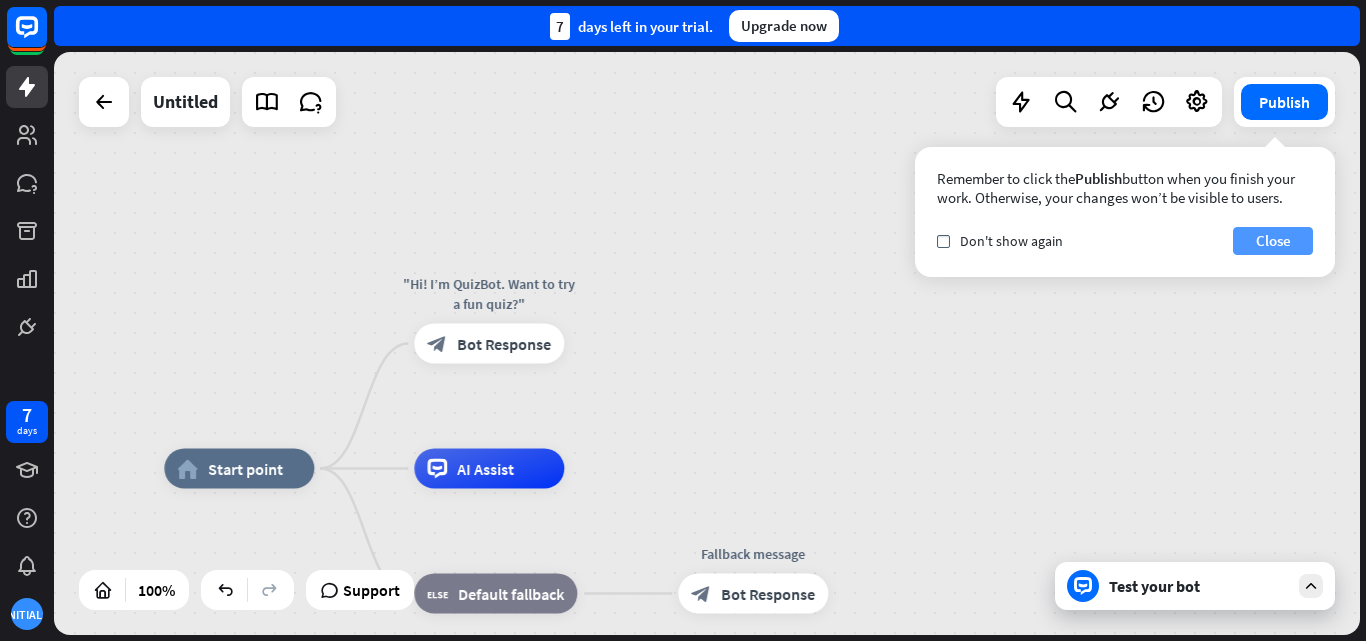click on "Close" at bounding box center [1273, 241] 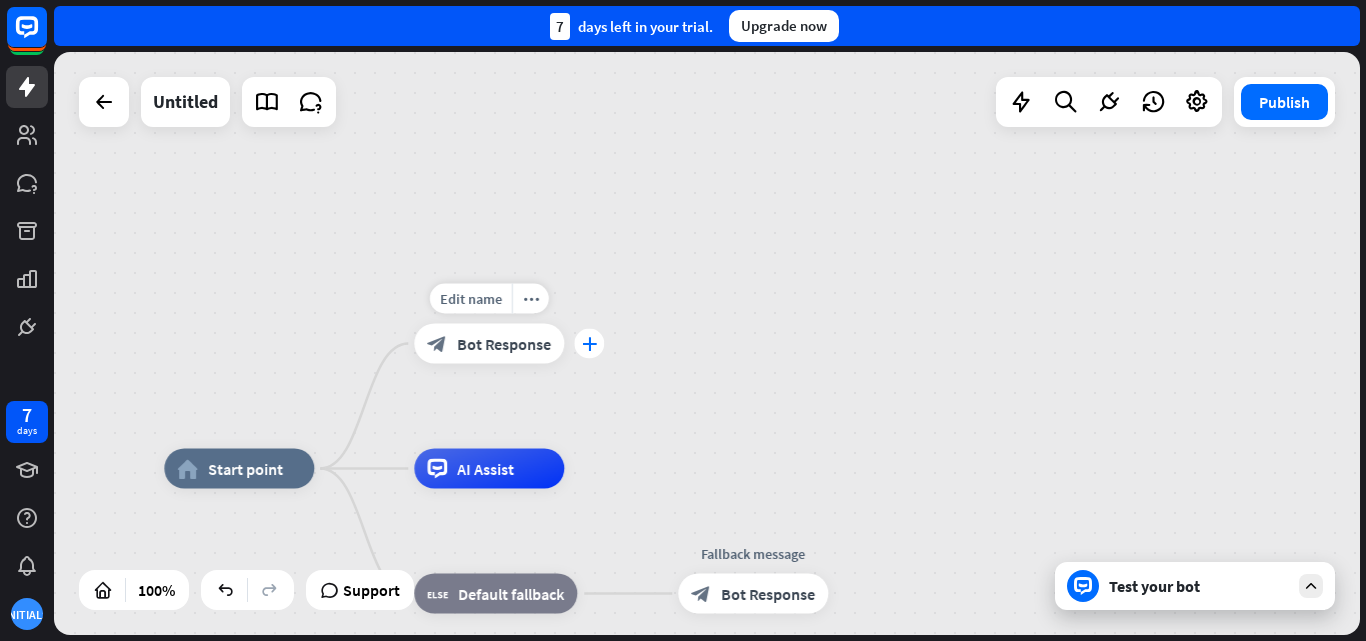 click on "plus" at bounding box center (589, 344) 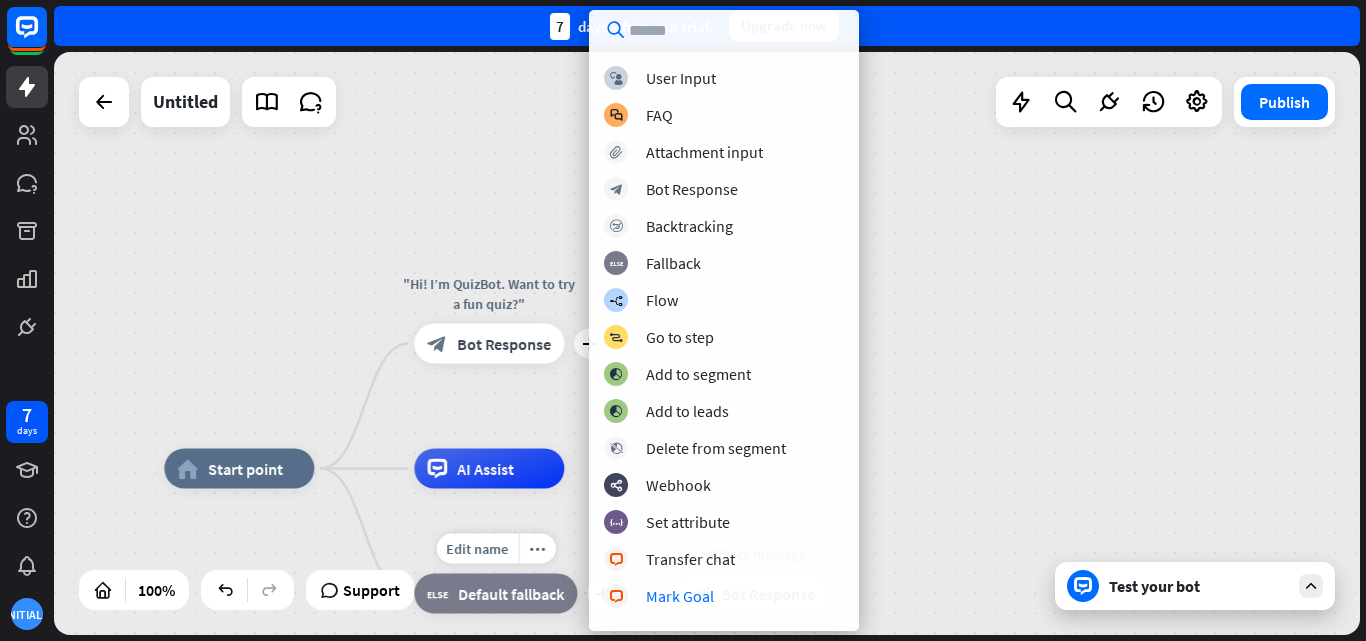 click on "Edit name   more_horiz         plus     block_fallback   Default fallback" at bounding box center (495, 594) 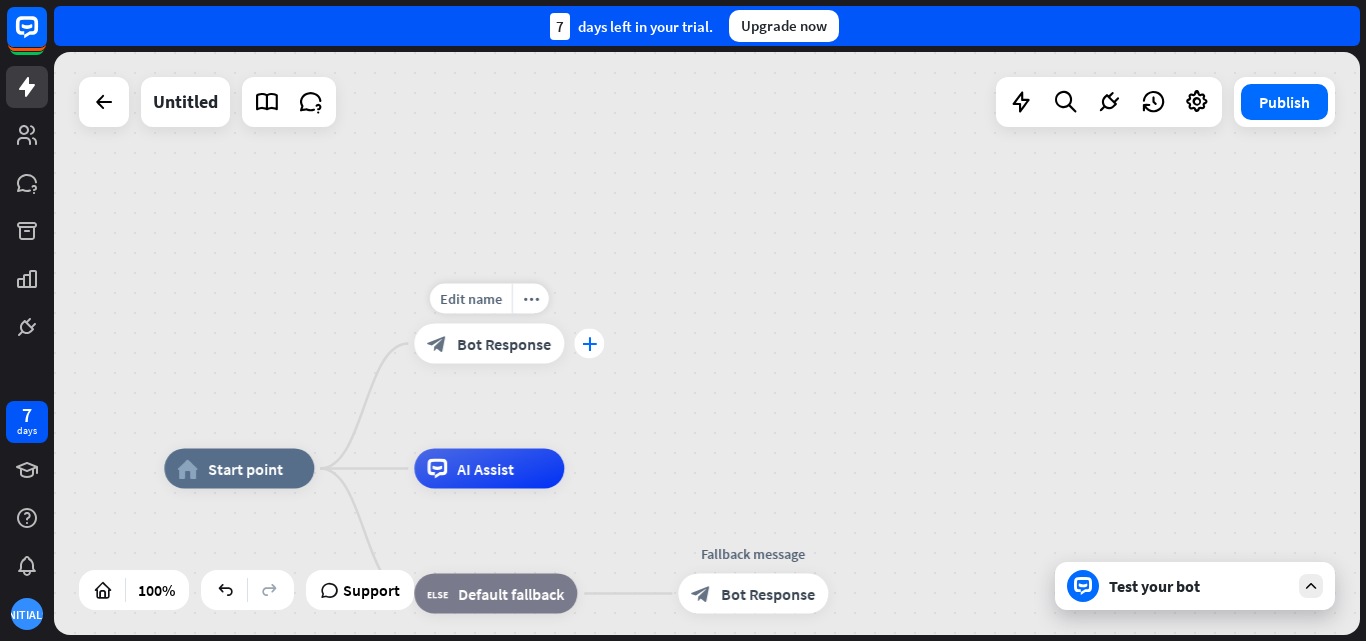 click on "plus" at bounding box center (589, 344) 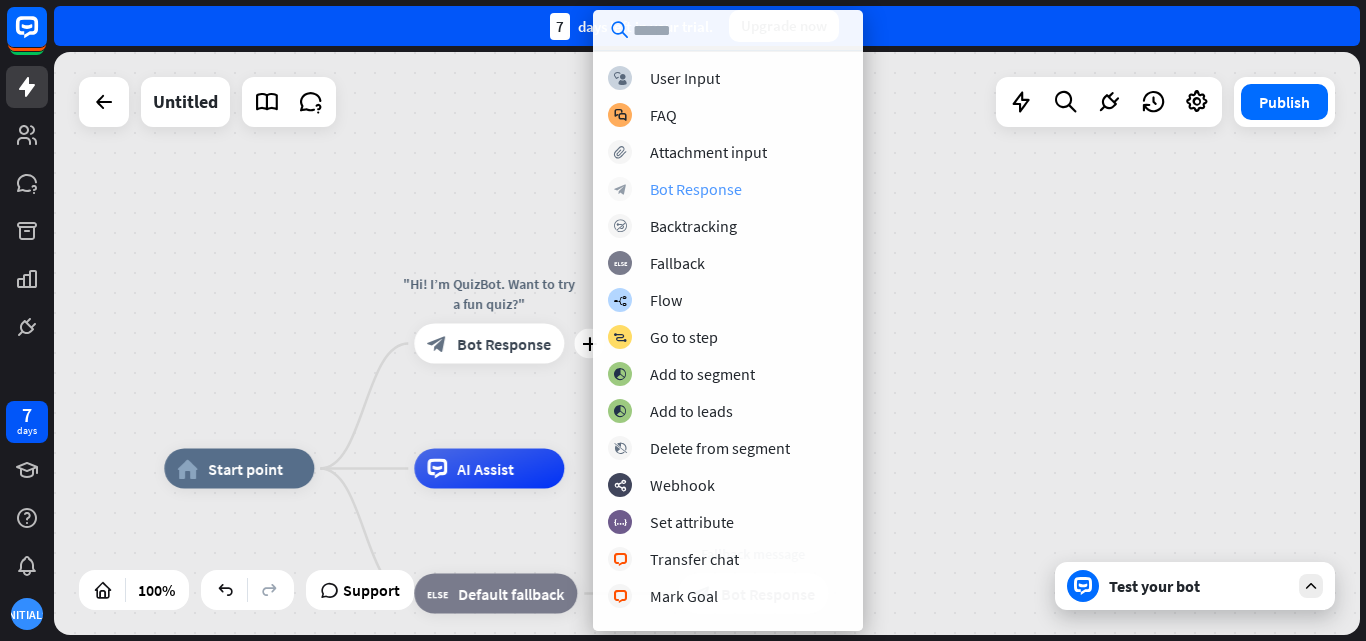 click on "block_bot_response
Bot Response" at bounding box center [728, 189] 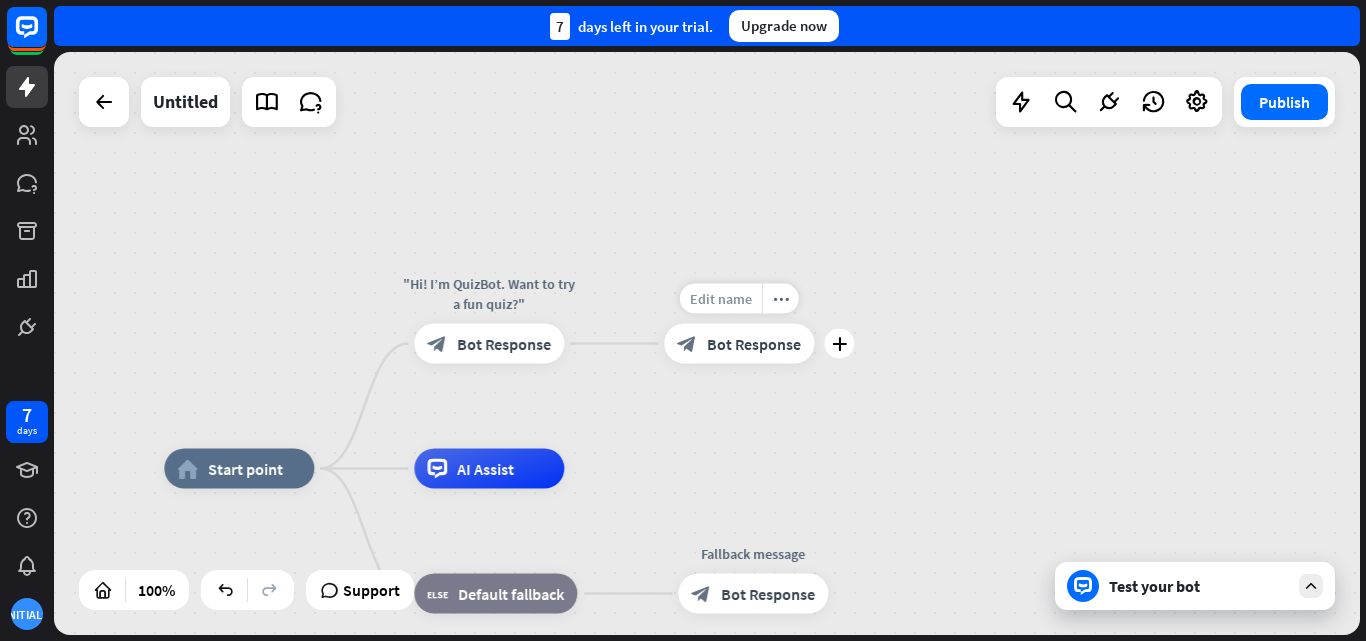 click on "Edit name" at bounding box center (721, 299) 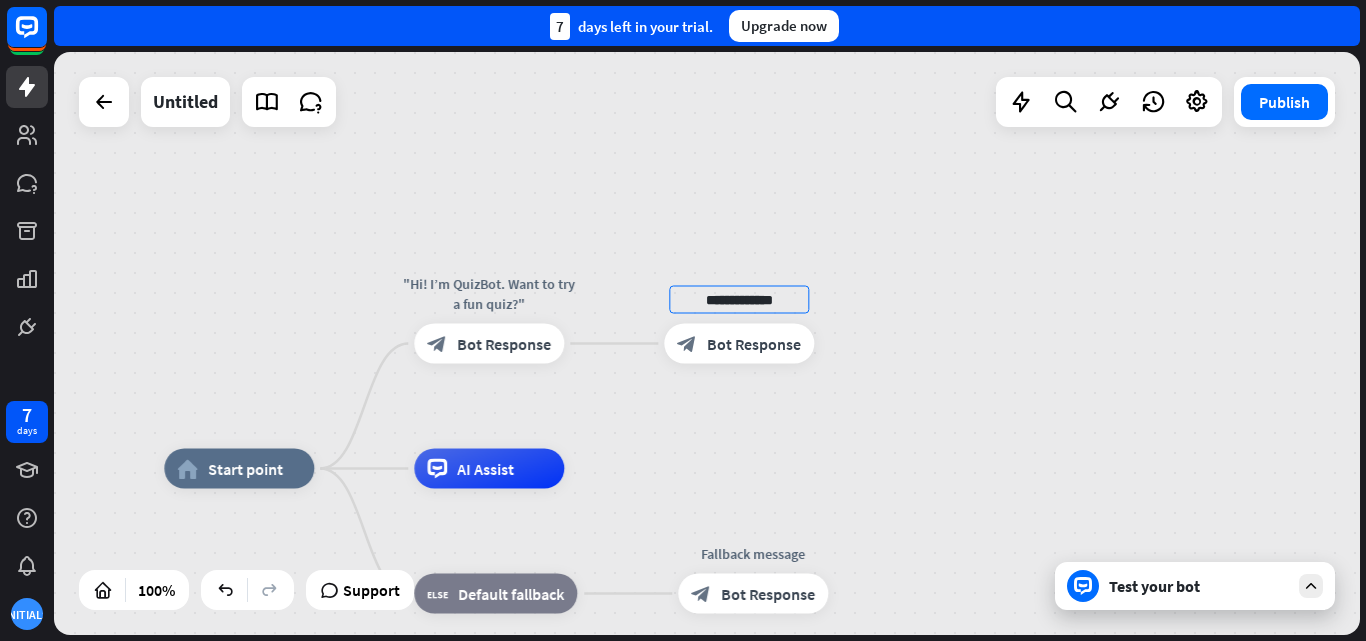type on "**********" 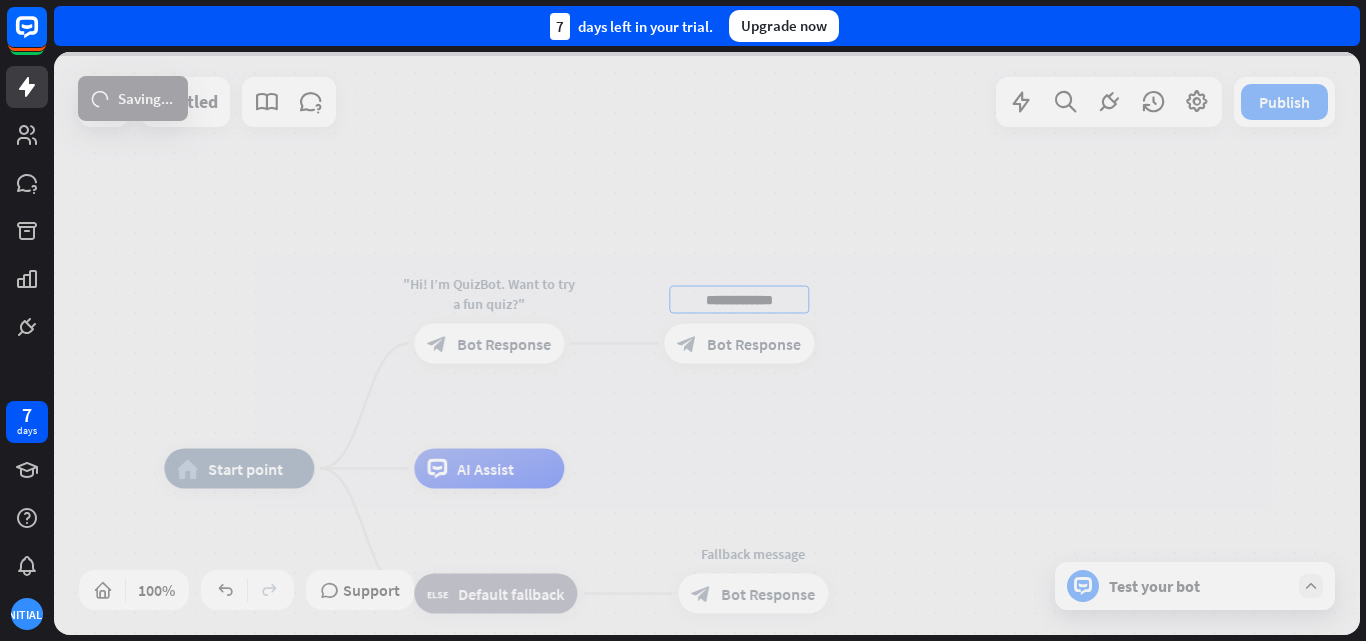 click on "**********" at bounding box center (707, 343) 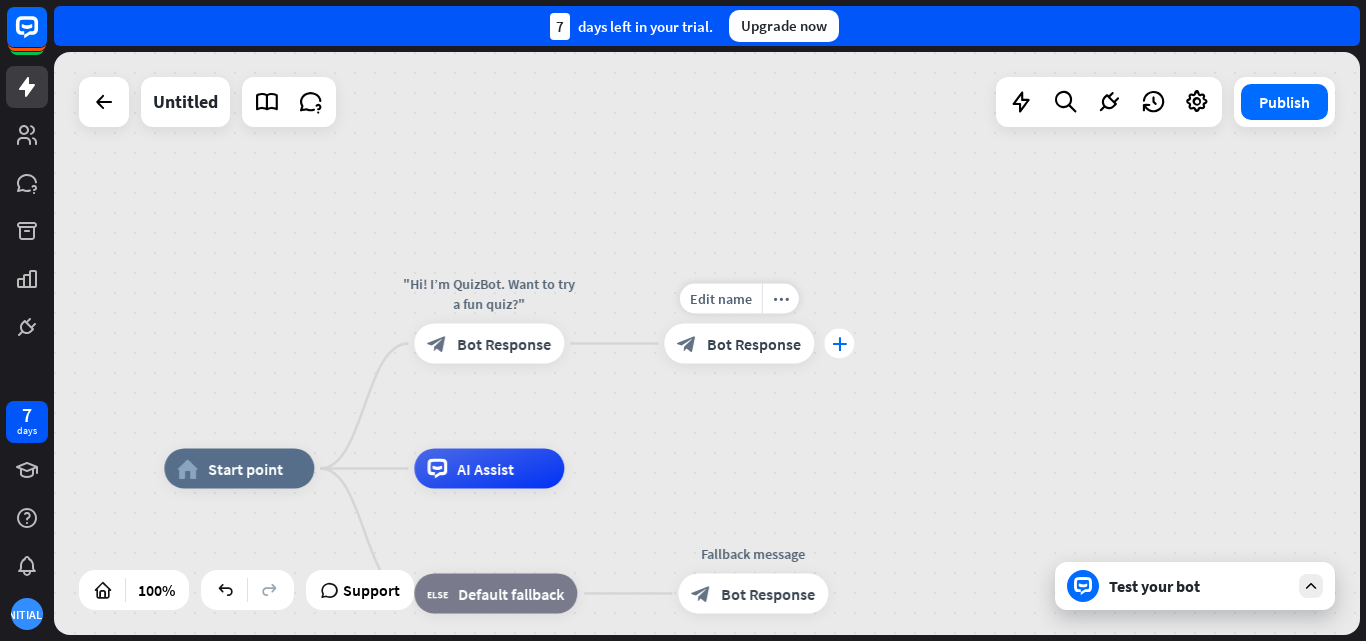 click on "plus" at bounding box center [839, 344] 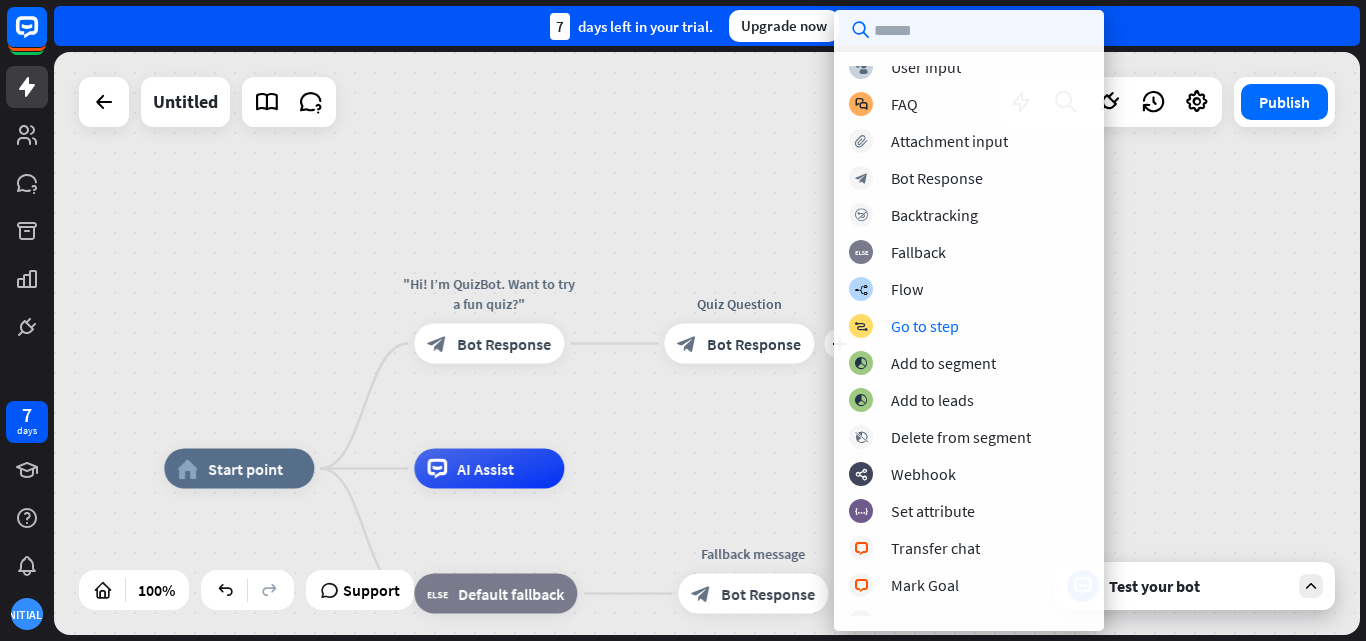 scroll, scrollTop: 0, scrollLeft: 0, axis: both 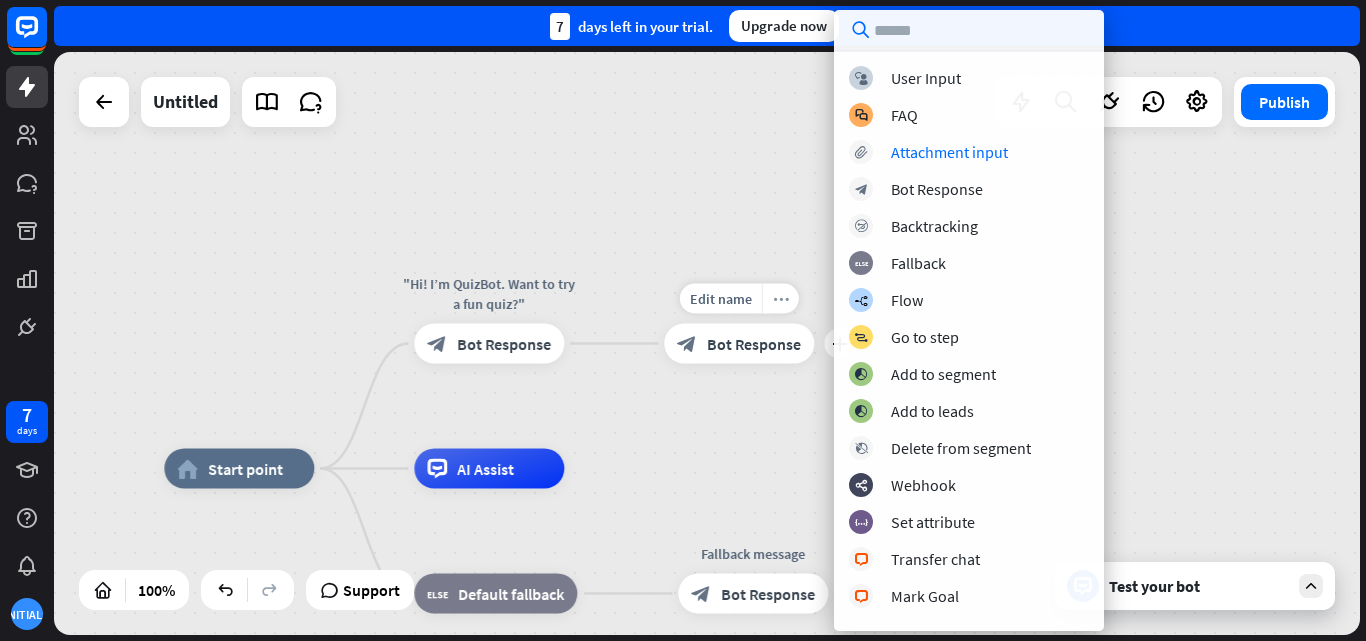 click on "more_horiz" at bounding box center (780, 299) 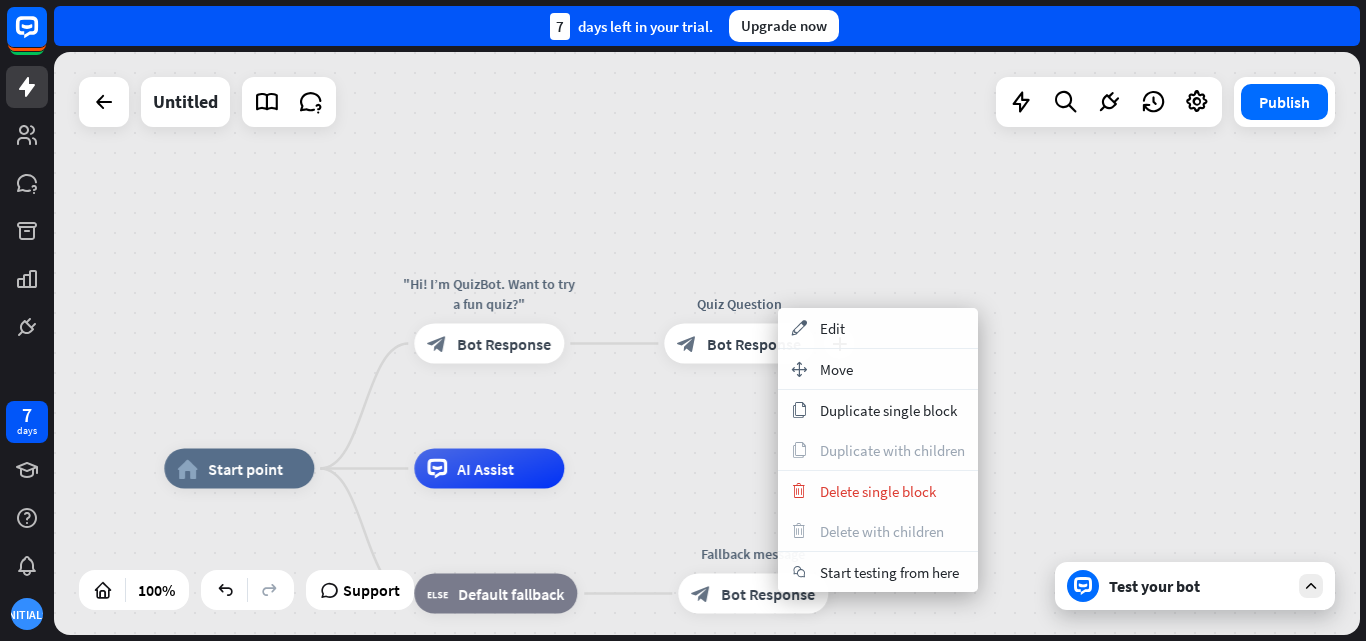 click on "Bot Response" at bounding box center [754, 344] 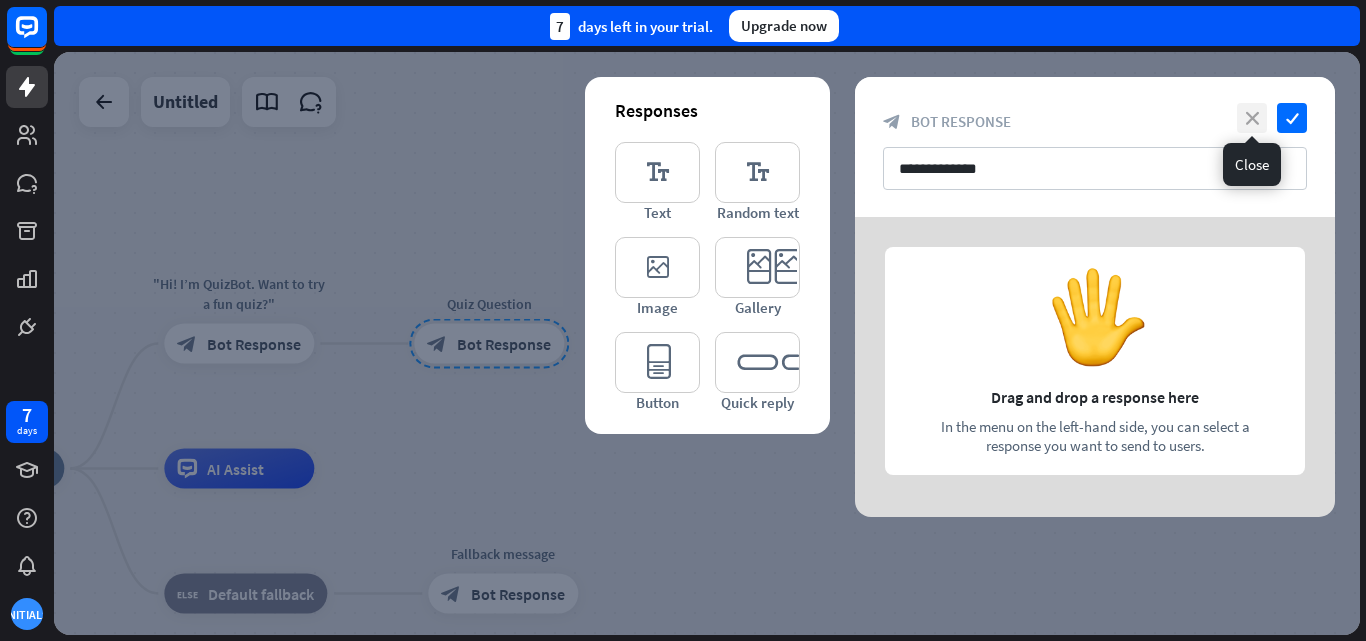 click on "close" at bounding box center (1252, 118) 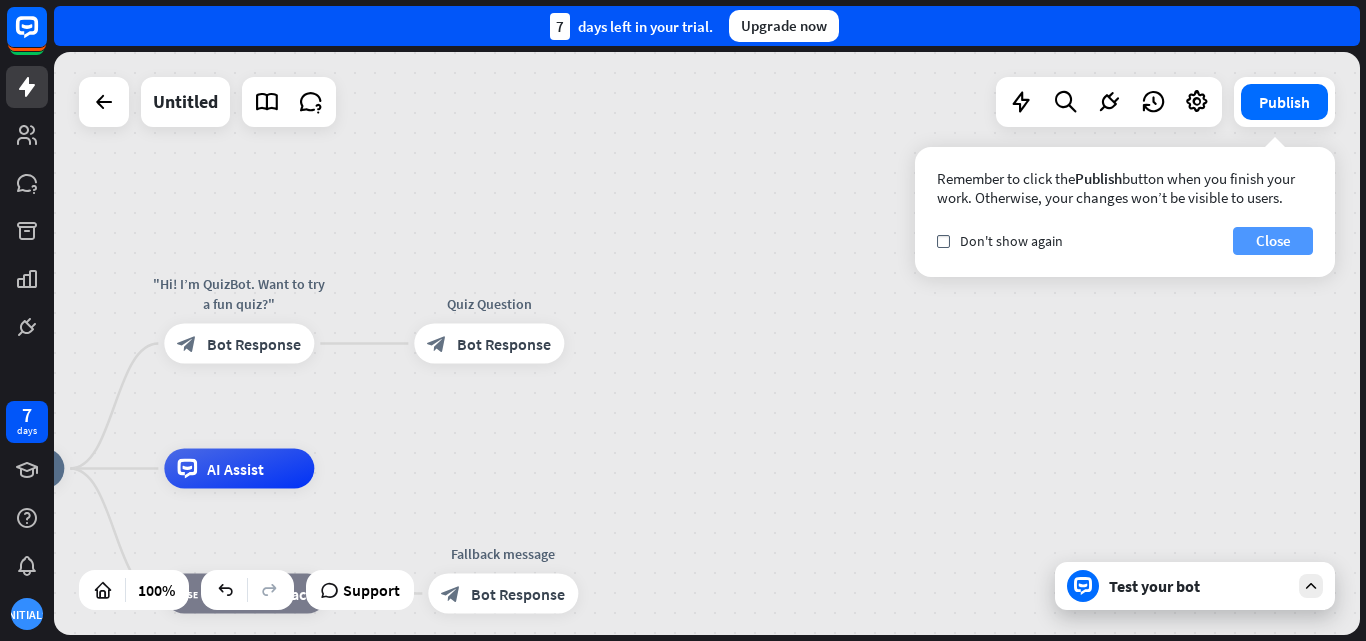 click on "Close" at bounding box center [1273, 241] 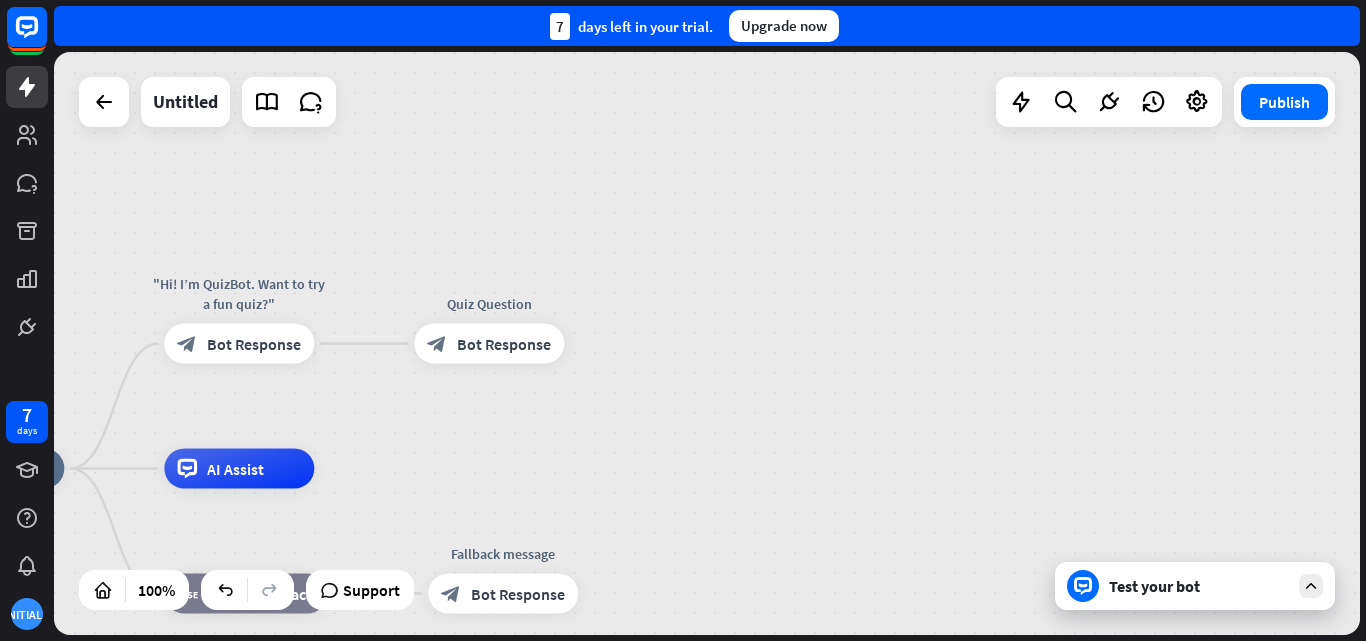 click on "Test your bot" at bounding box center (1199, 586) 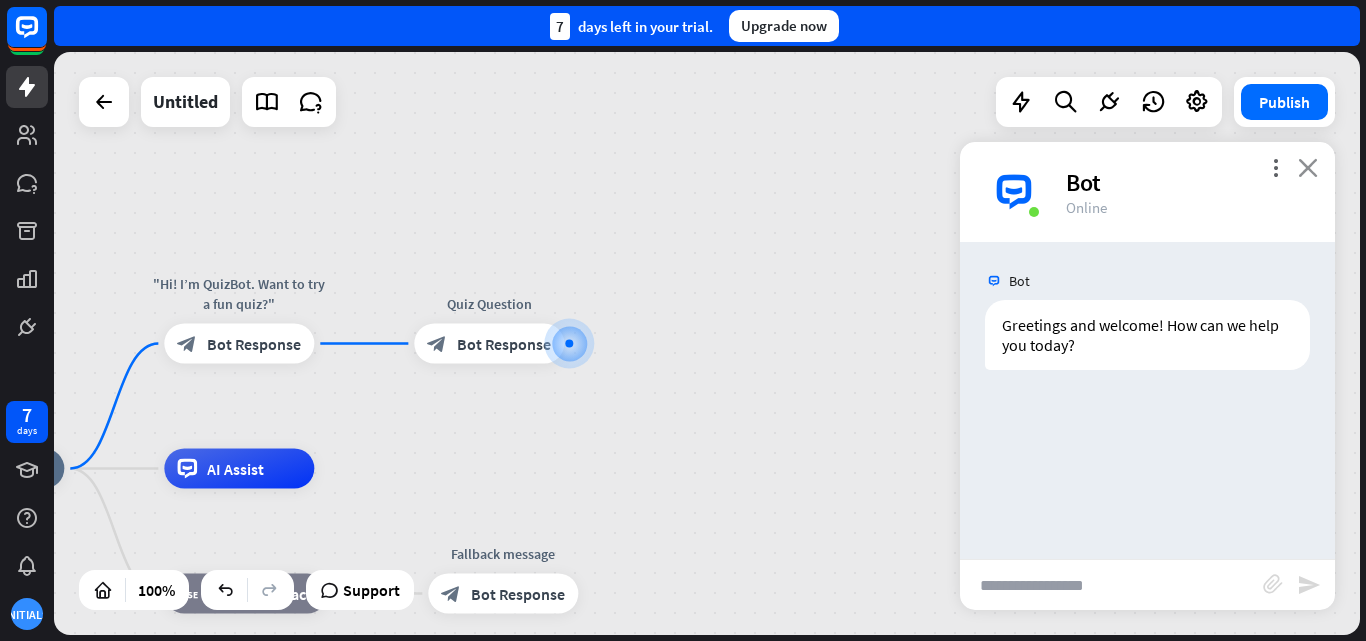 click on "close" at bounding box center [1308, 167] 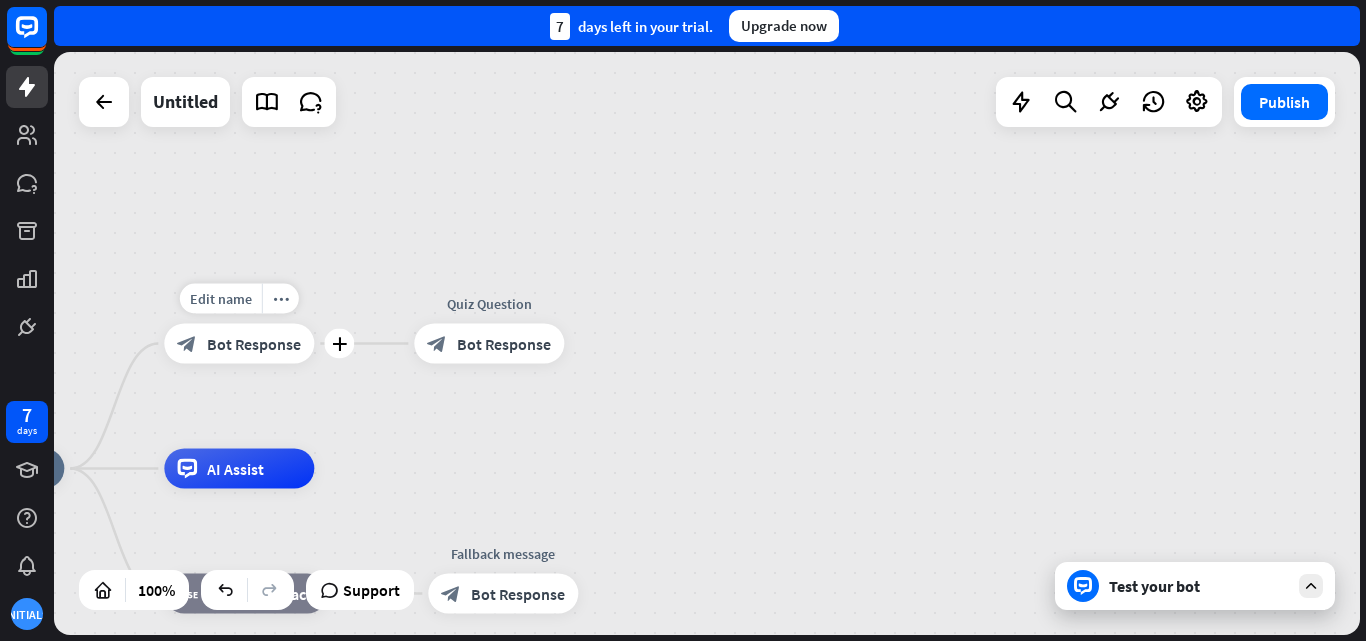 click on "block_bot_response   Bot Response" at bounding box center [239, 344] 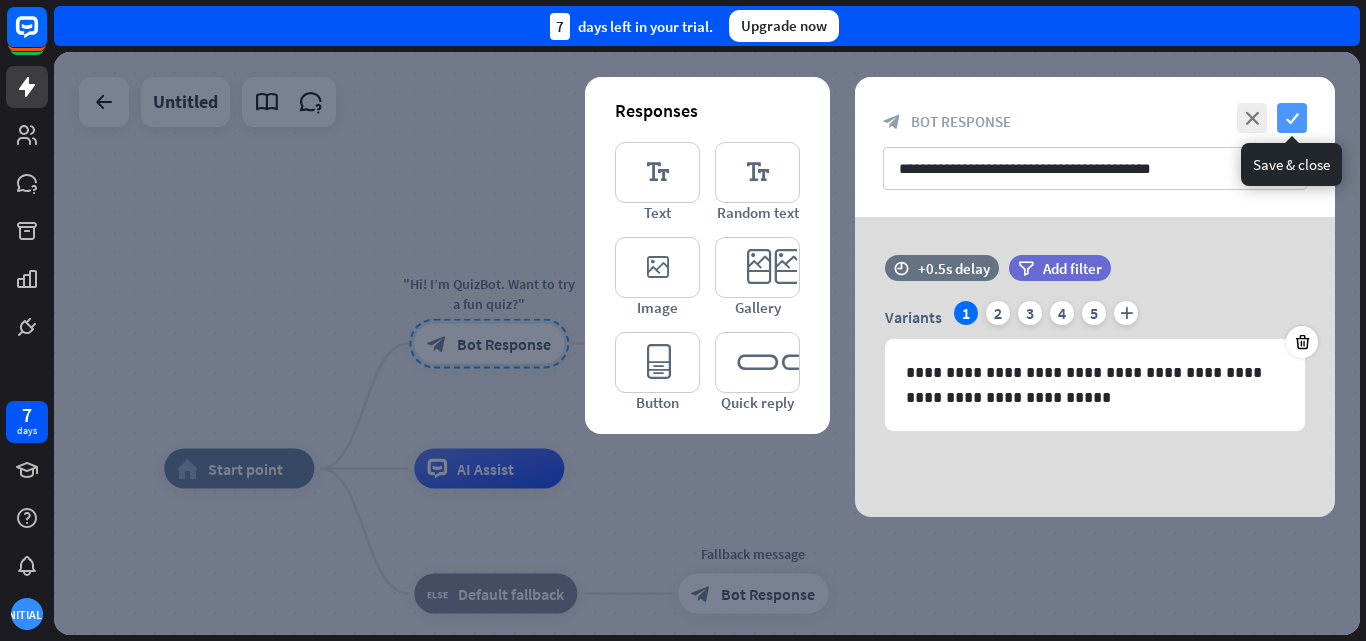 click on "check" at bounding box center [1292, 118] 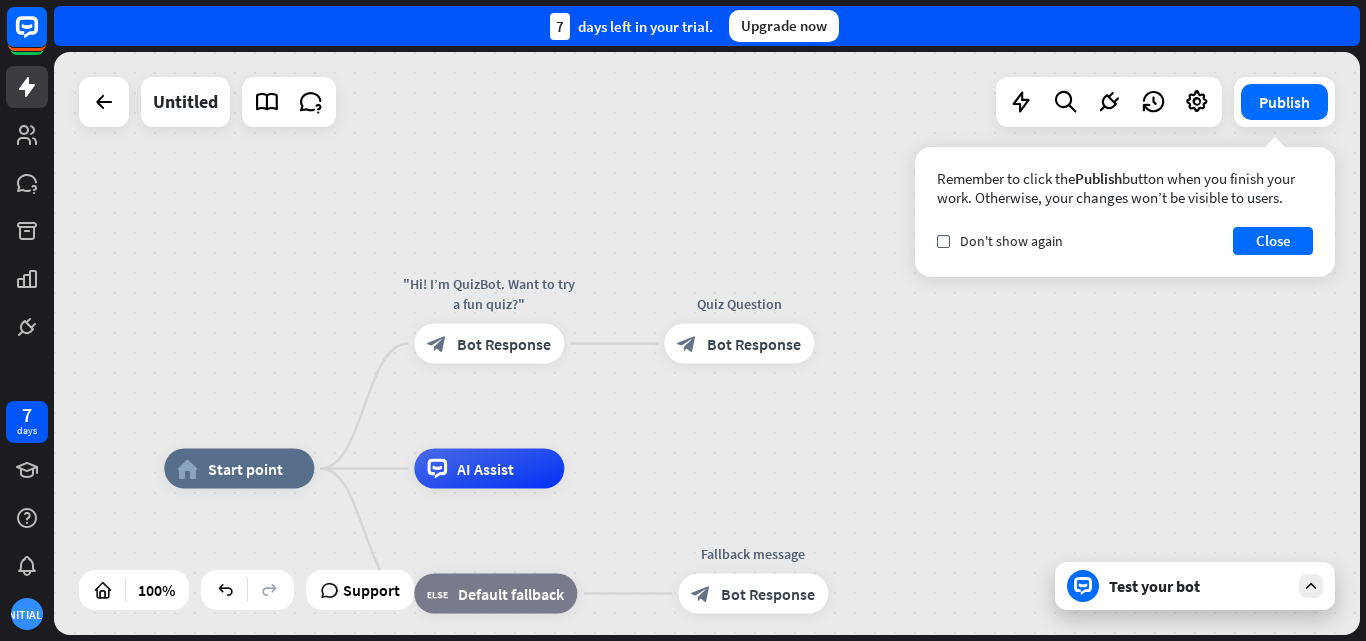 click on "Test your bot" at bounding box center (1195, 586) 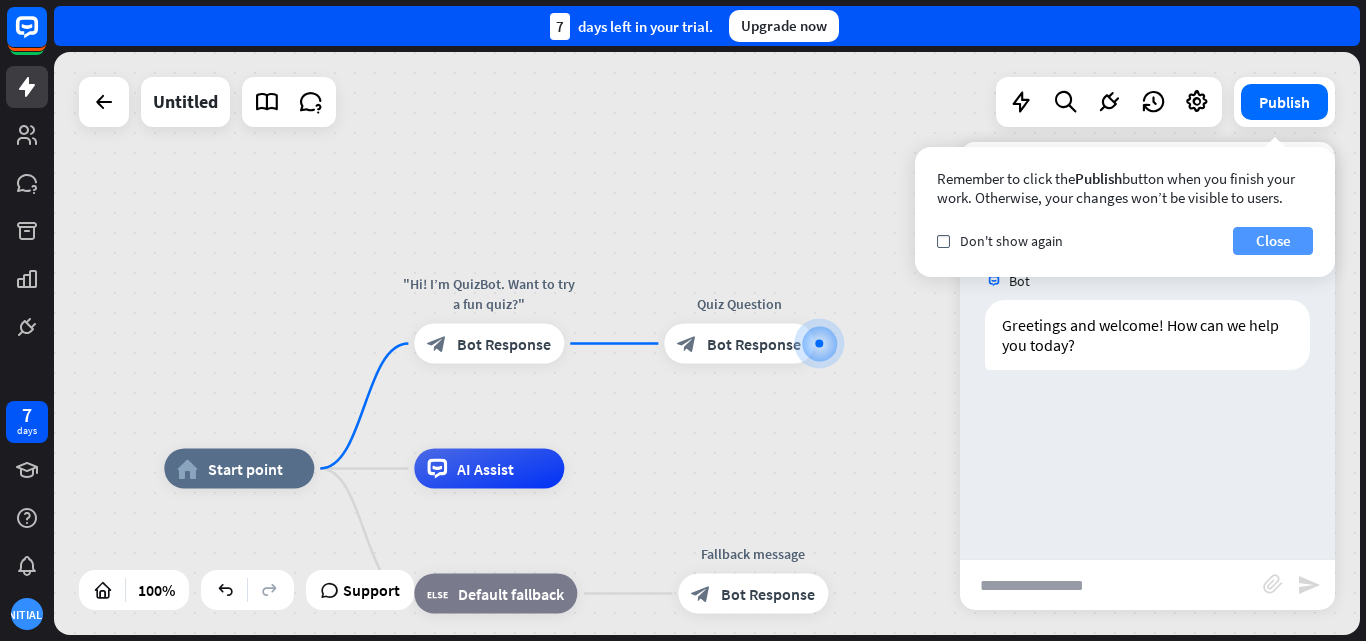 click on "Close" at bounding box center [1273, 241] 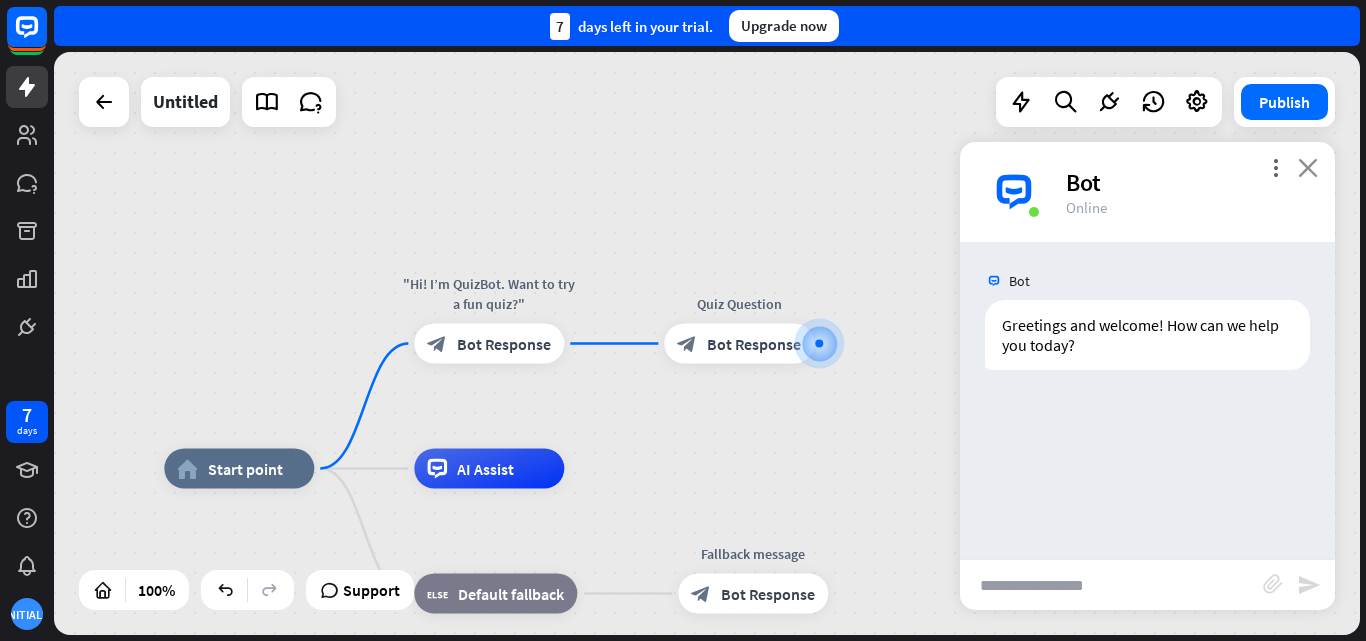 click on "close" at bounding box center [1308, 167] 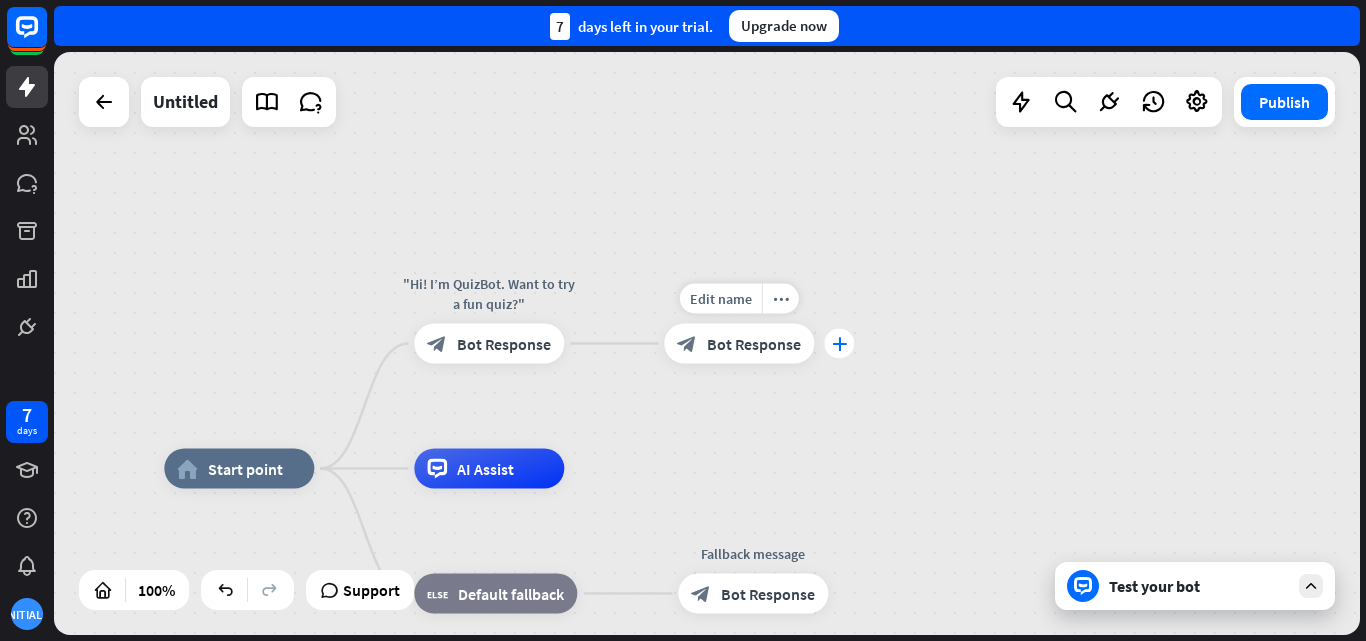 click on "plus" at bounding box center (839, 344) 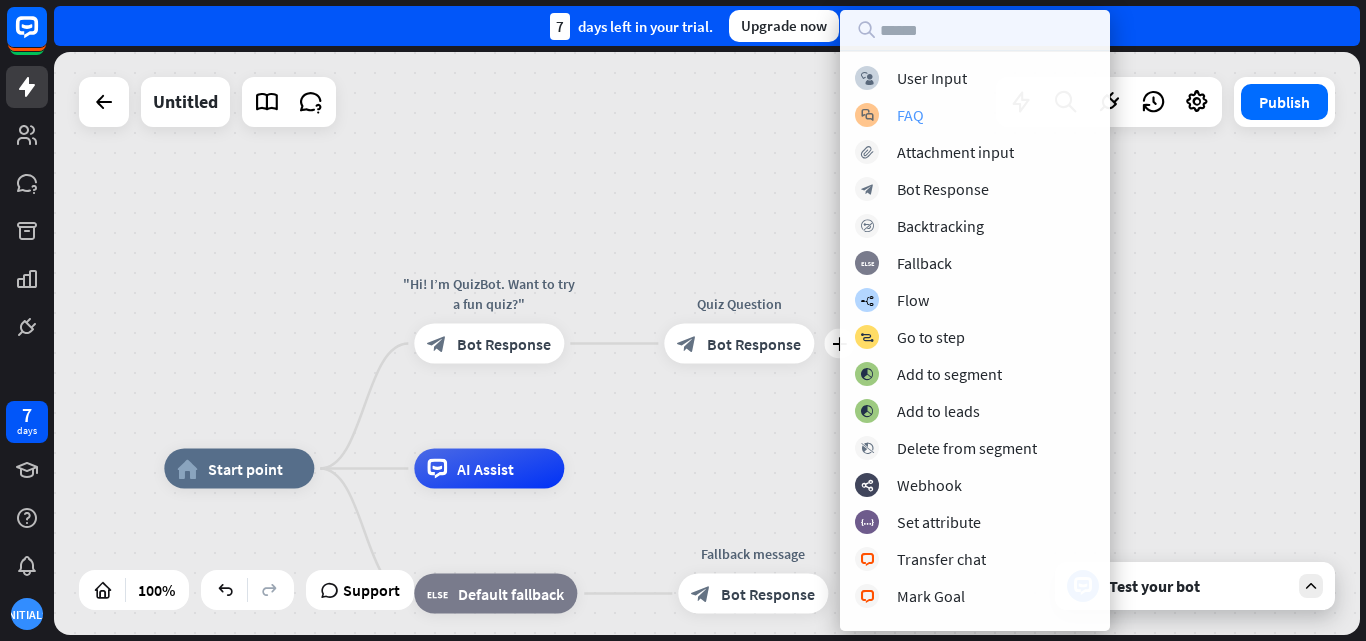 click on "FAQ" at bounding box center [910, 115] 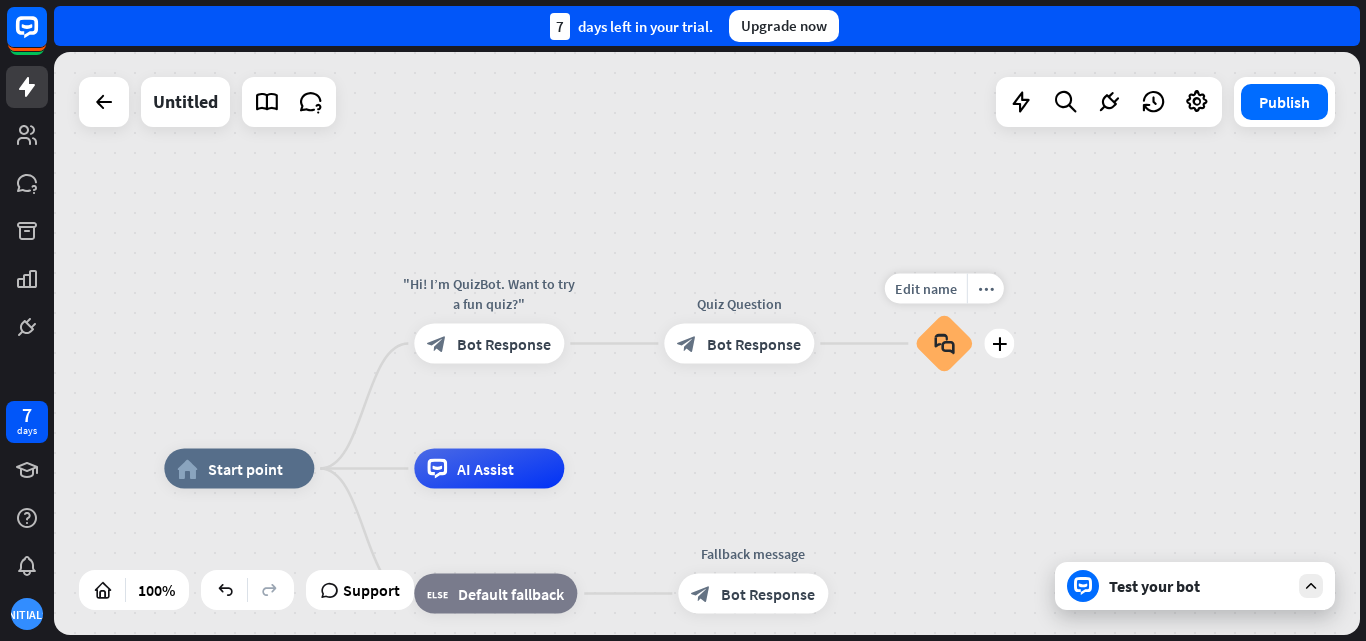 click on "block_faq" at bounding box center [944, 344] 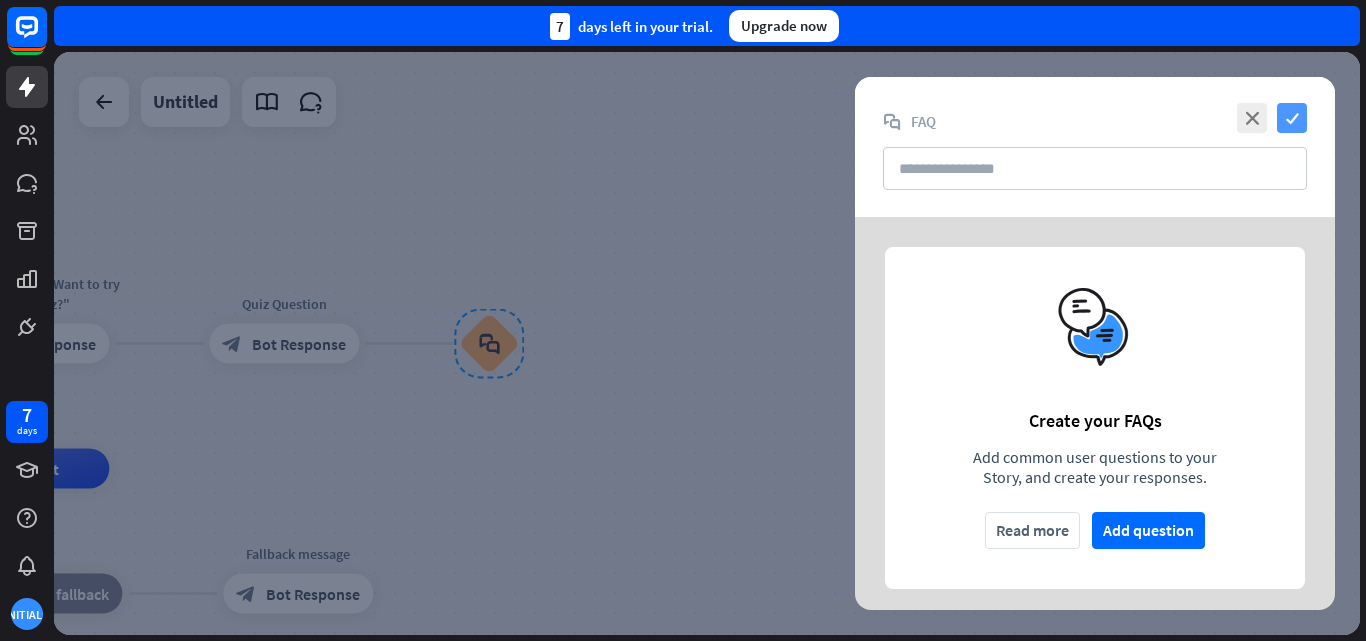 click on "check" at bounding box center (1292, 118) 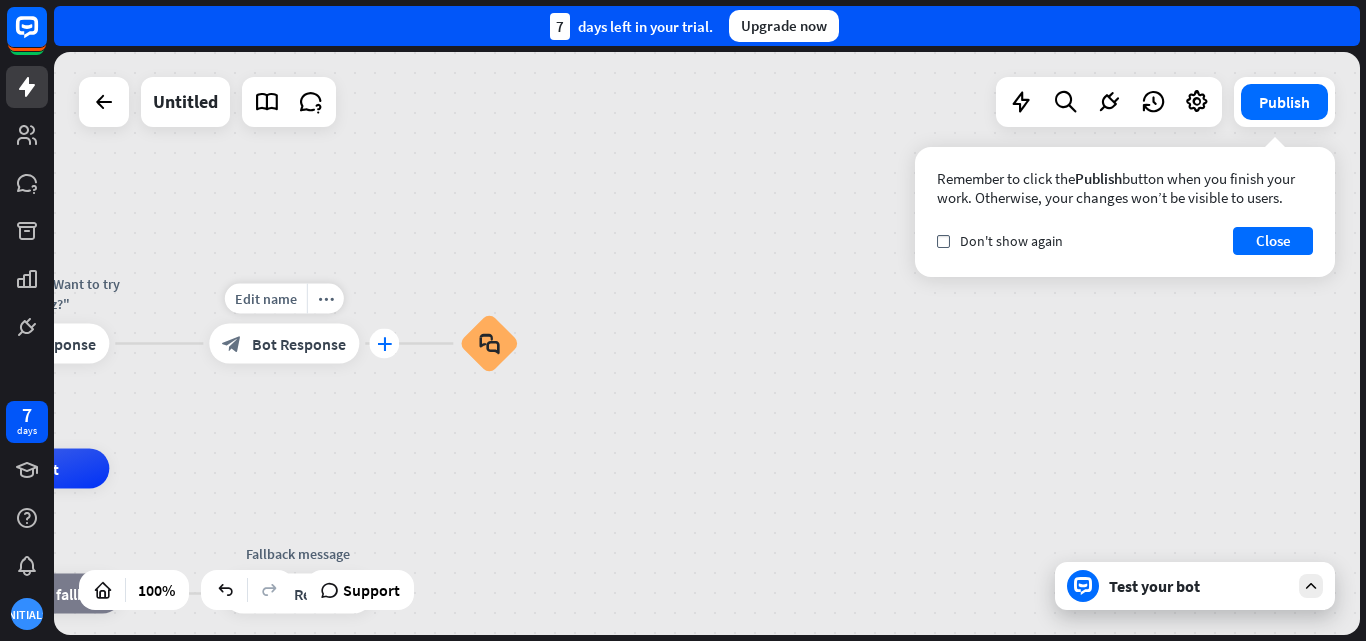 click on "plus" at bounding box center [384, 344] 